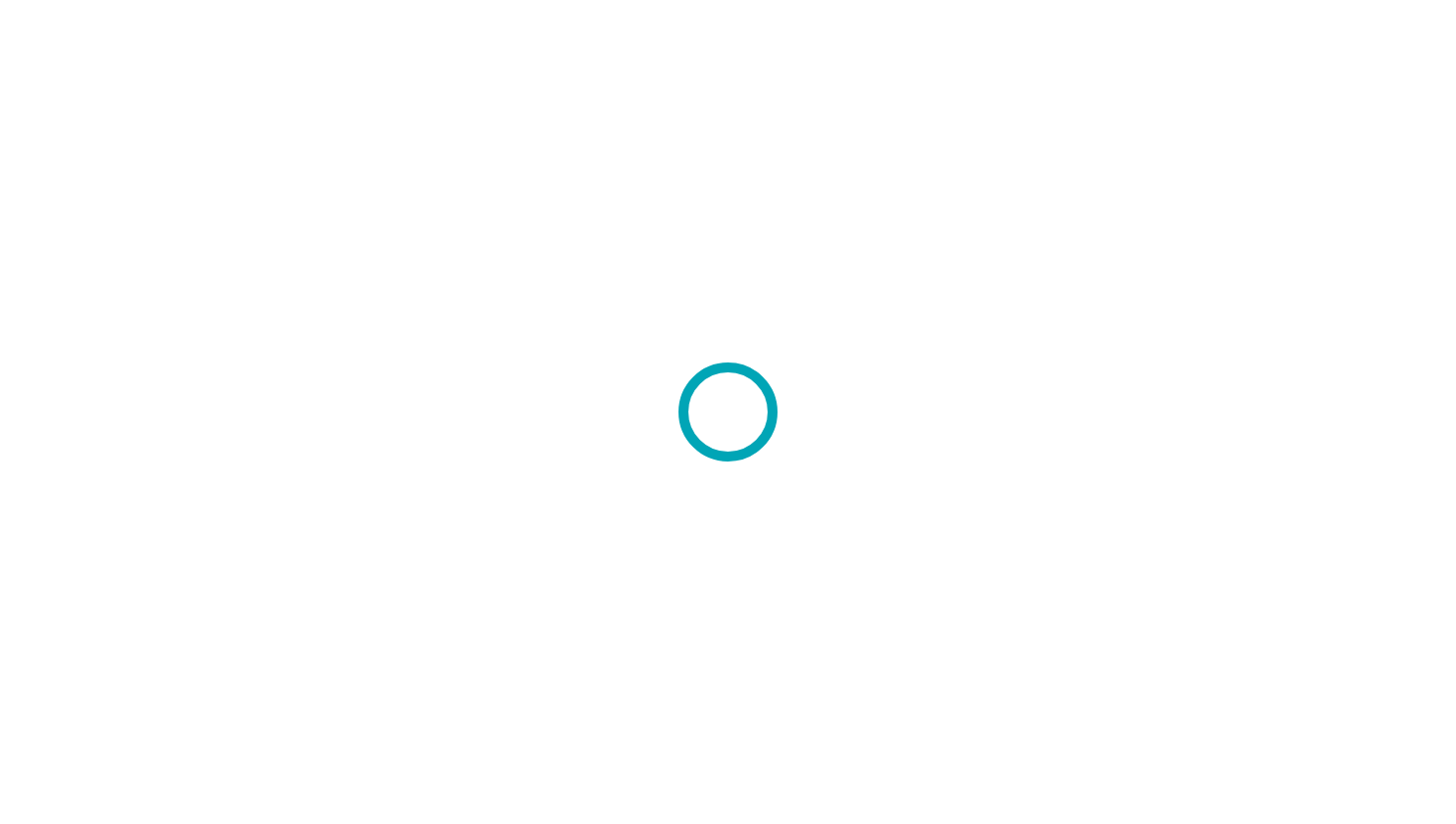 scroll, scrollTop: 0, scrollLeft: 0, axis: both 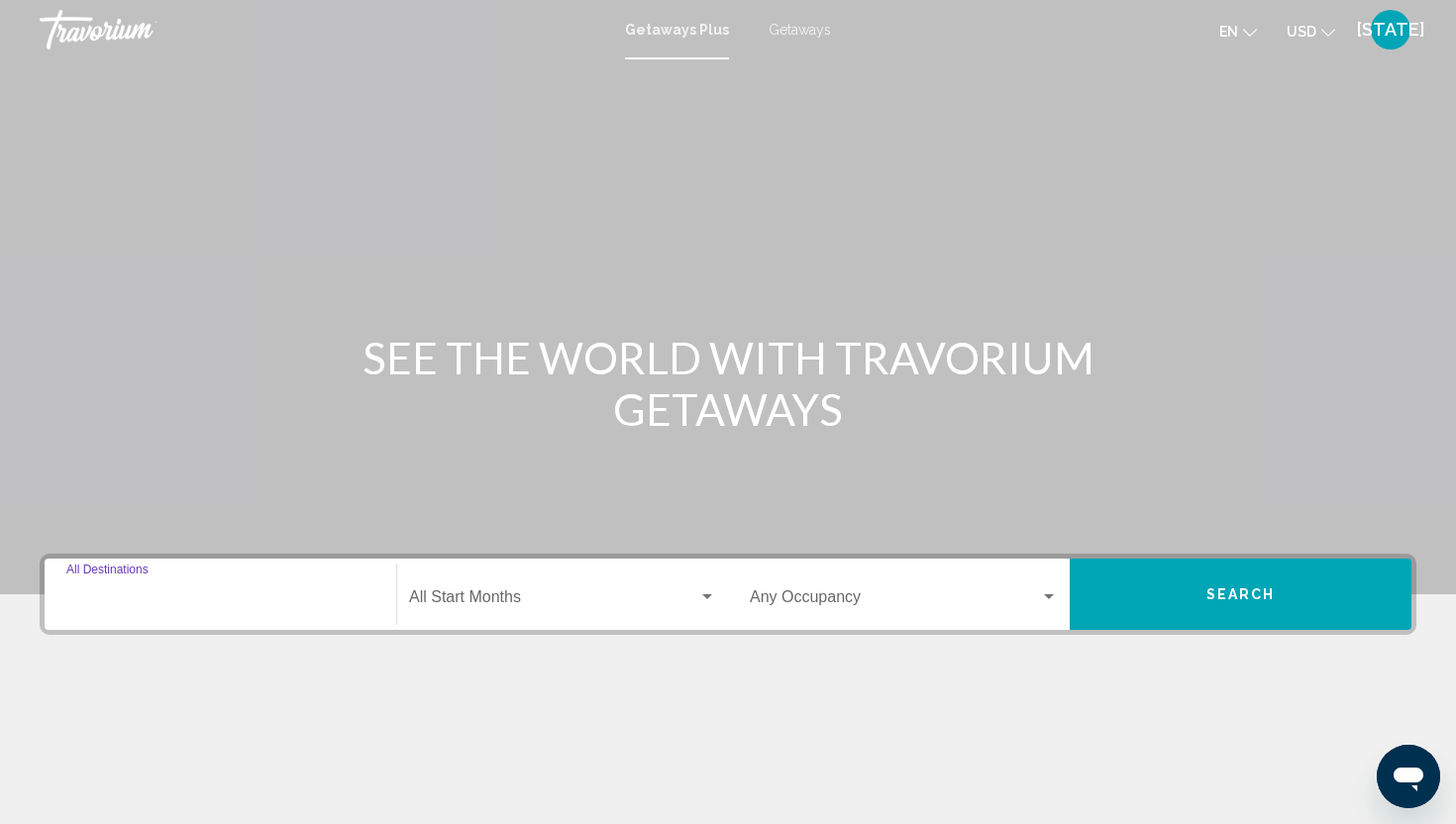 click on "Destination All Destinations" at bounding box center (220, 601) 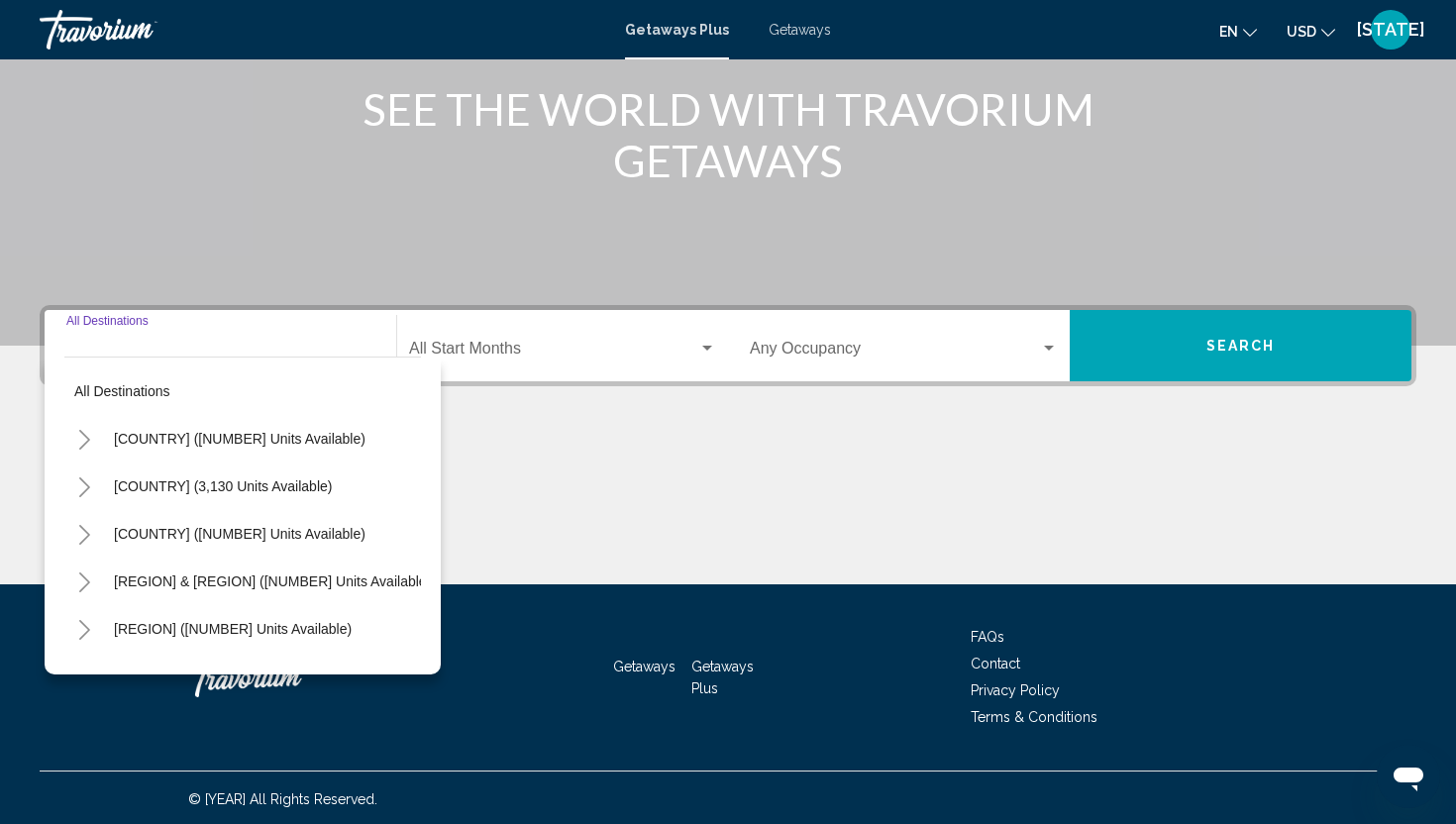 scroll, scrollTop: 252, scrollLeft: 0, axis: vertical 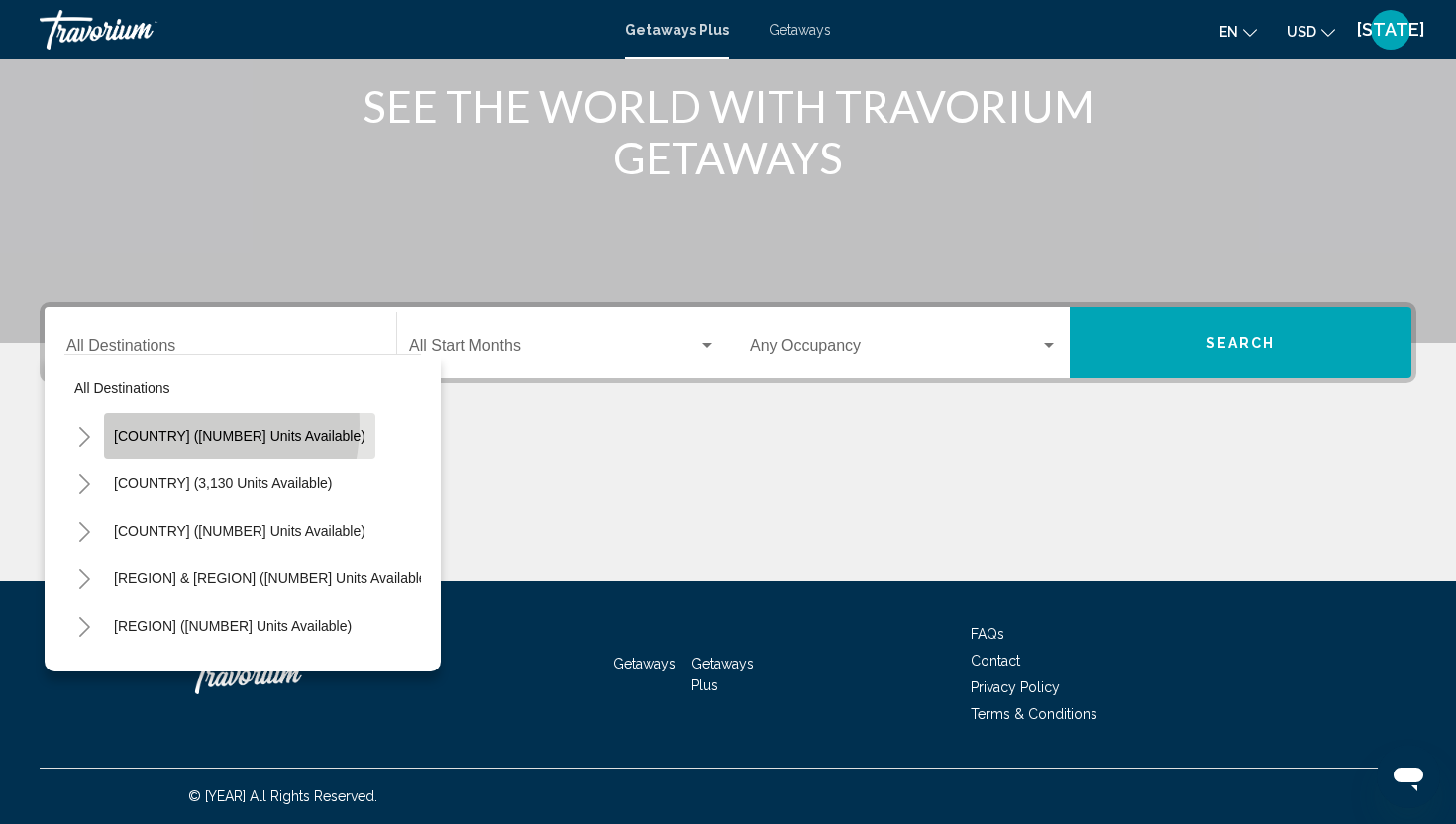 click on "[COUNTRY] ([NUMBER] units available)" at bounding box center (240, 436) 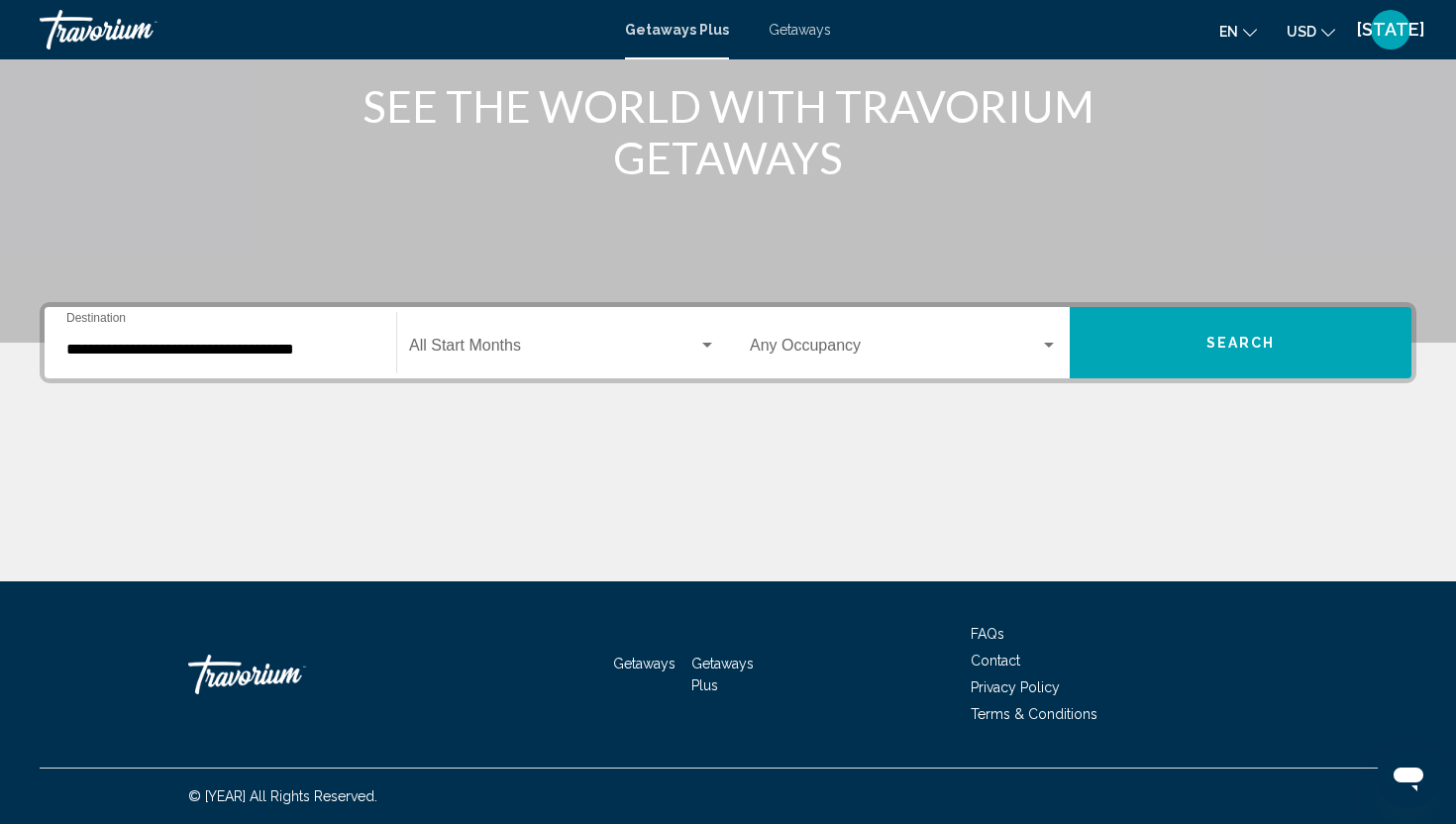 click on "**********" at bounding box center (220, 343) 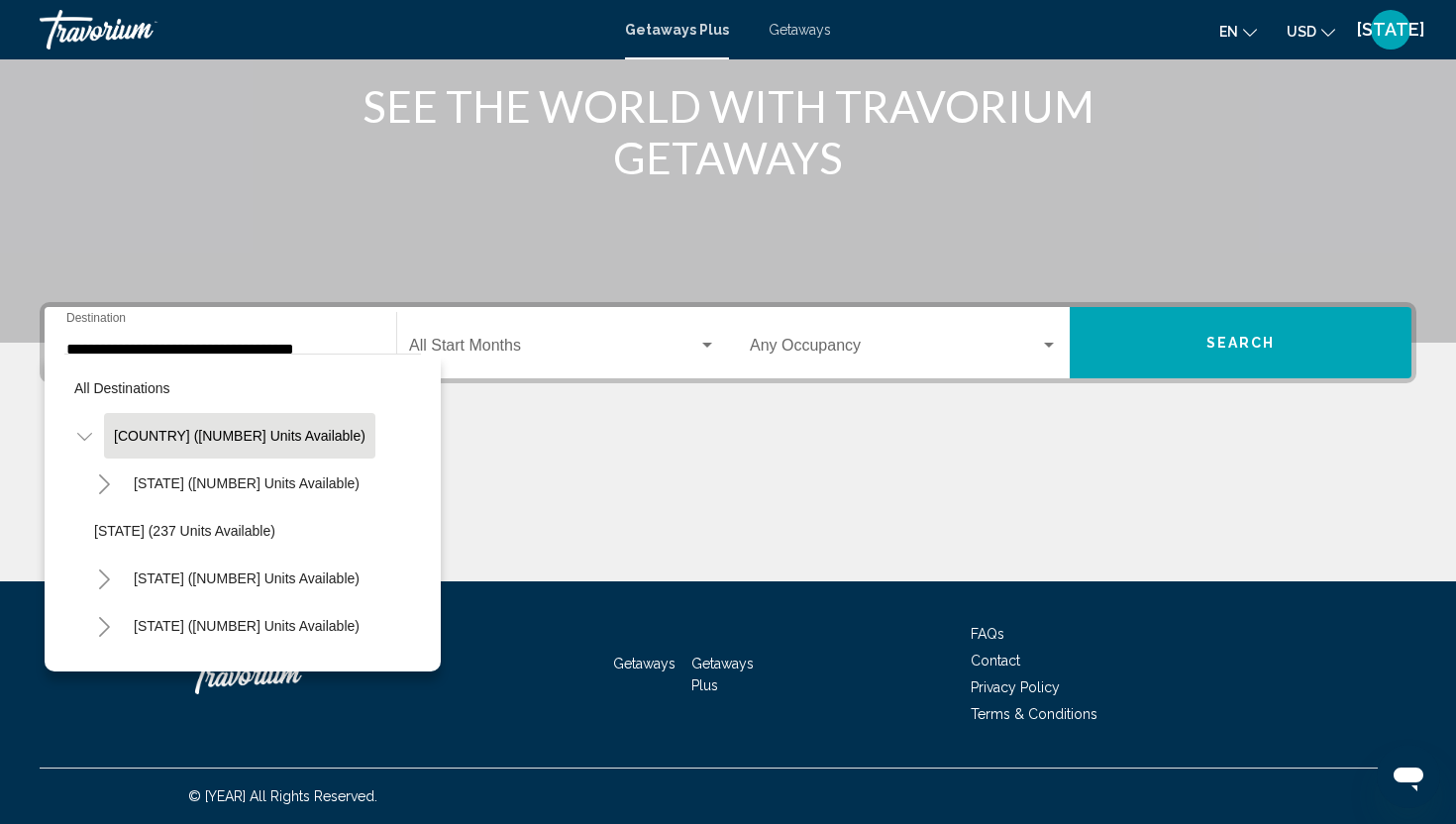 click on "Start Month All Start Months" at bounding box center [563, 343] 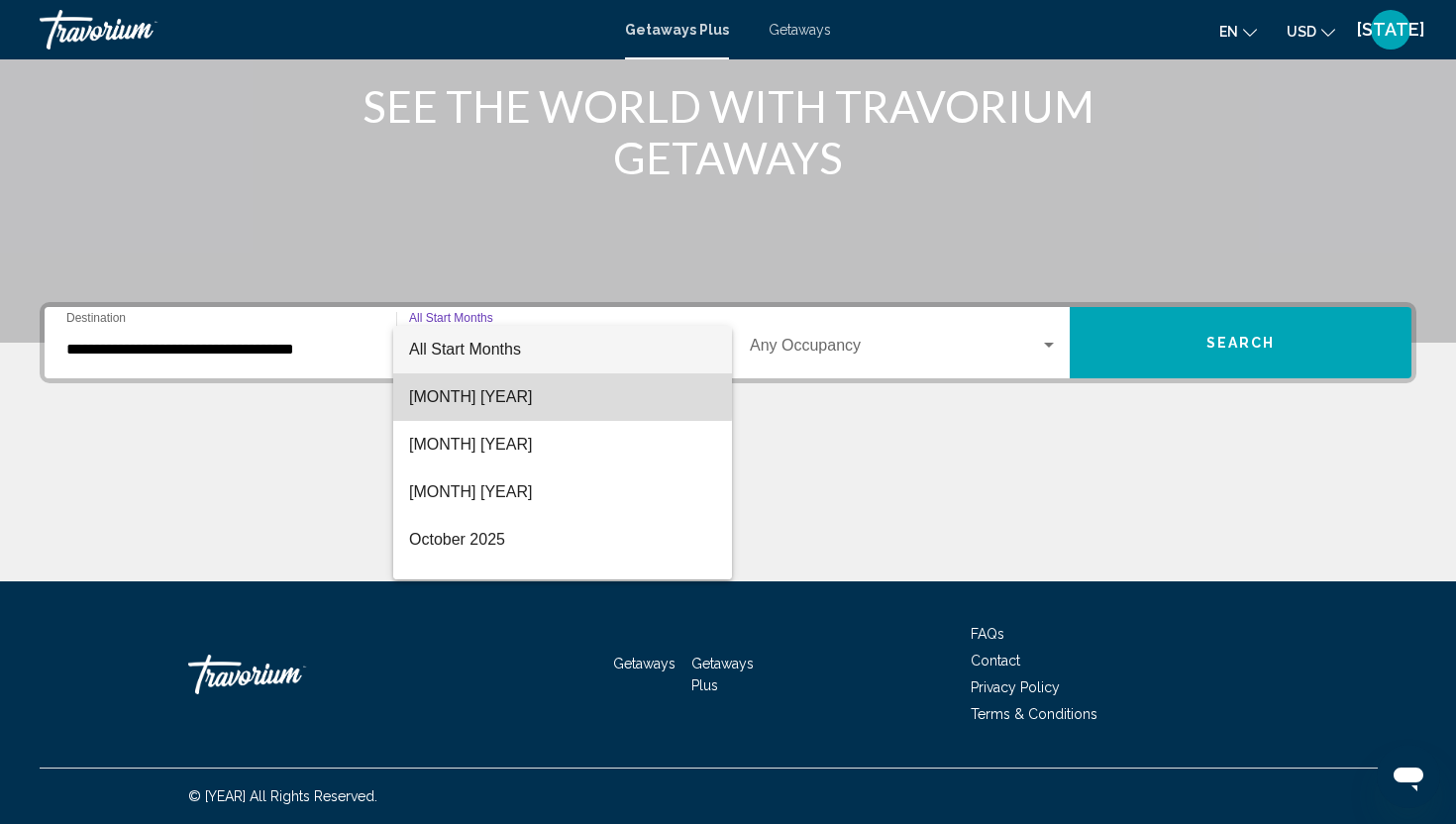 click on "[MONTH] [YEAR]" at bounding box center (563, 397) 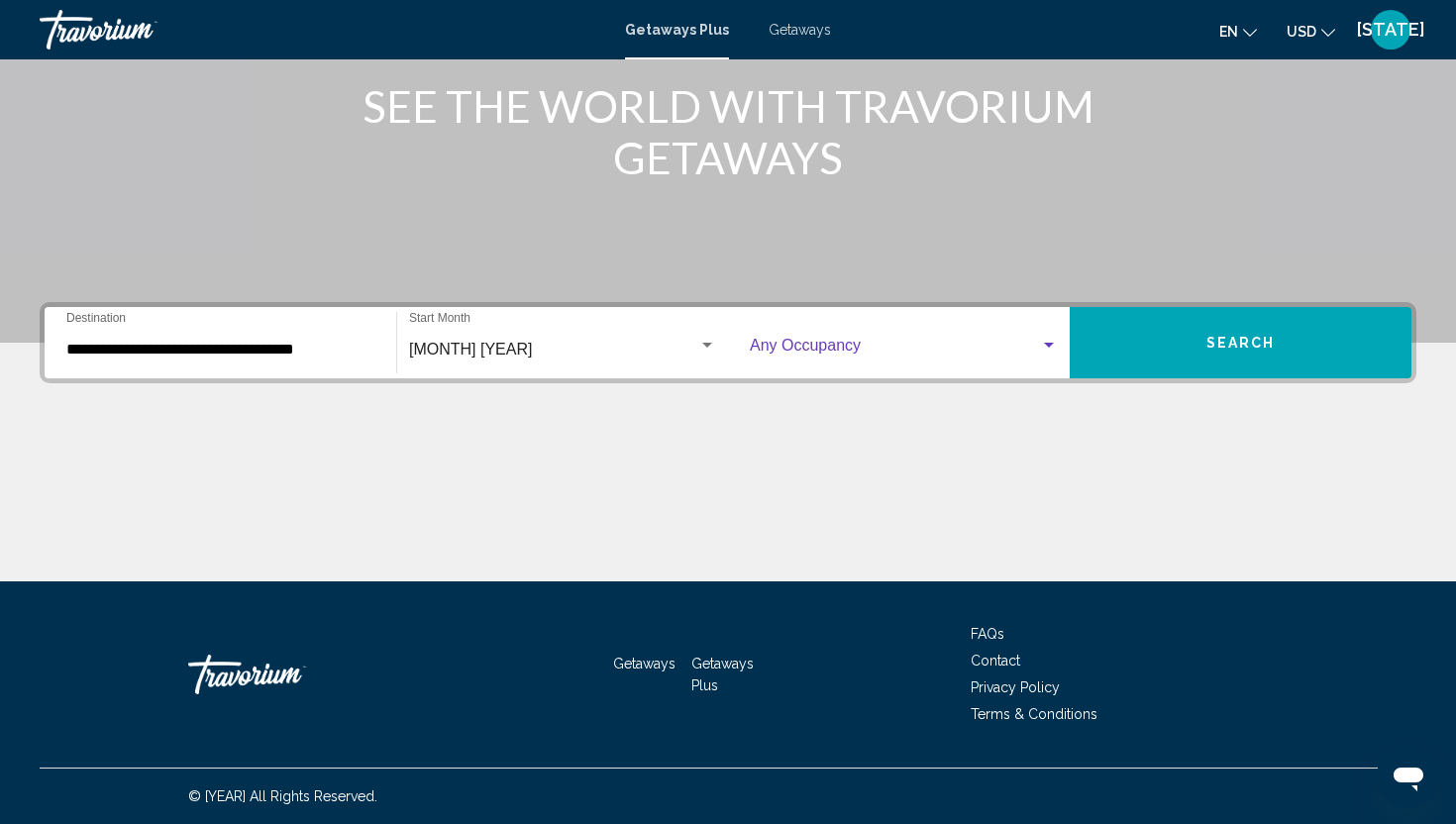 click at bounding box center [894, 350] 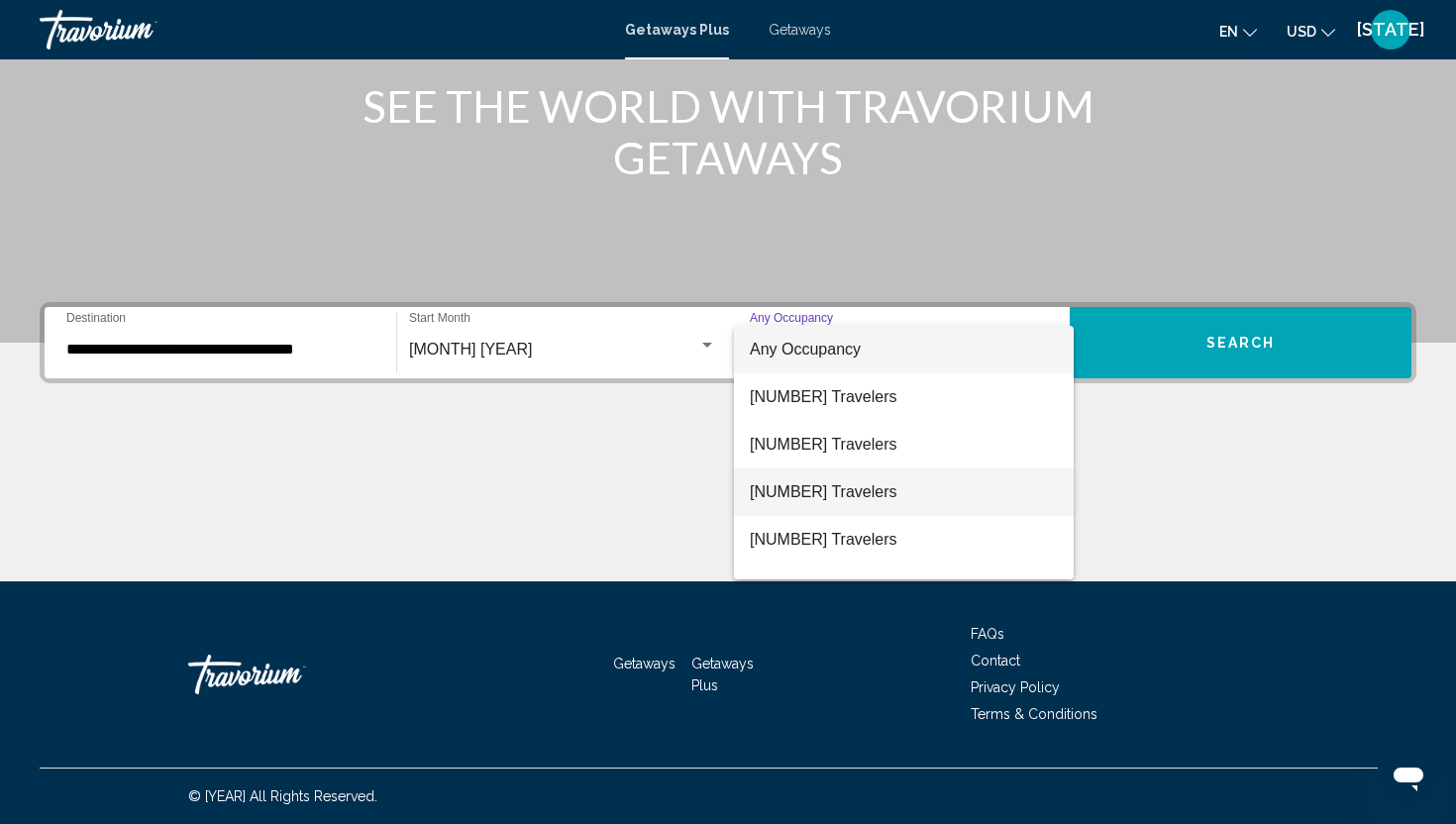 click on "[NUMBER] Travelers" at bounding box center [903, 492] 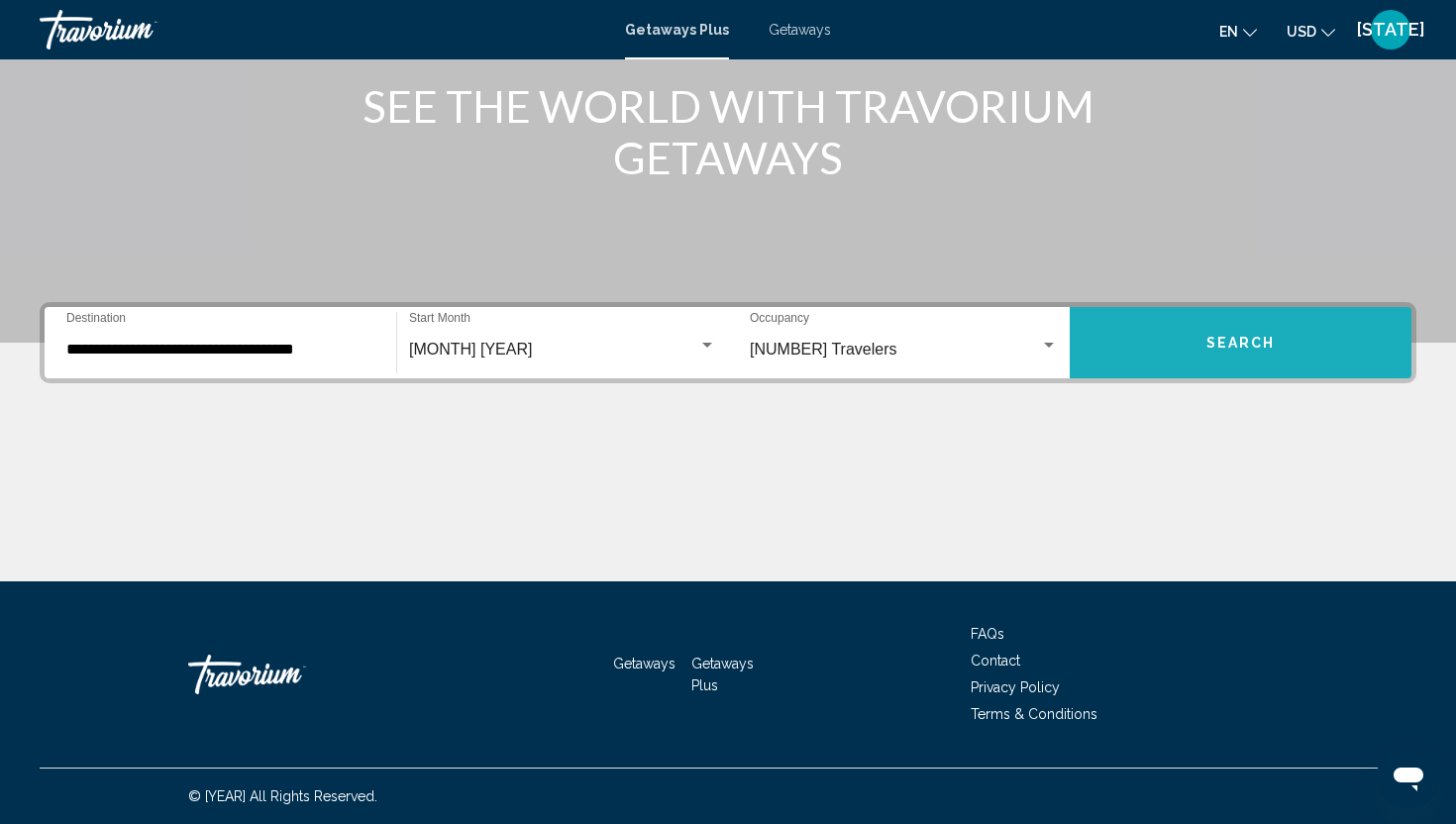 click on "Search" at bounding box center [1240, 343] 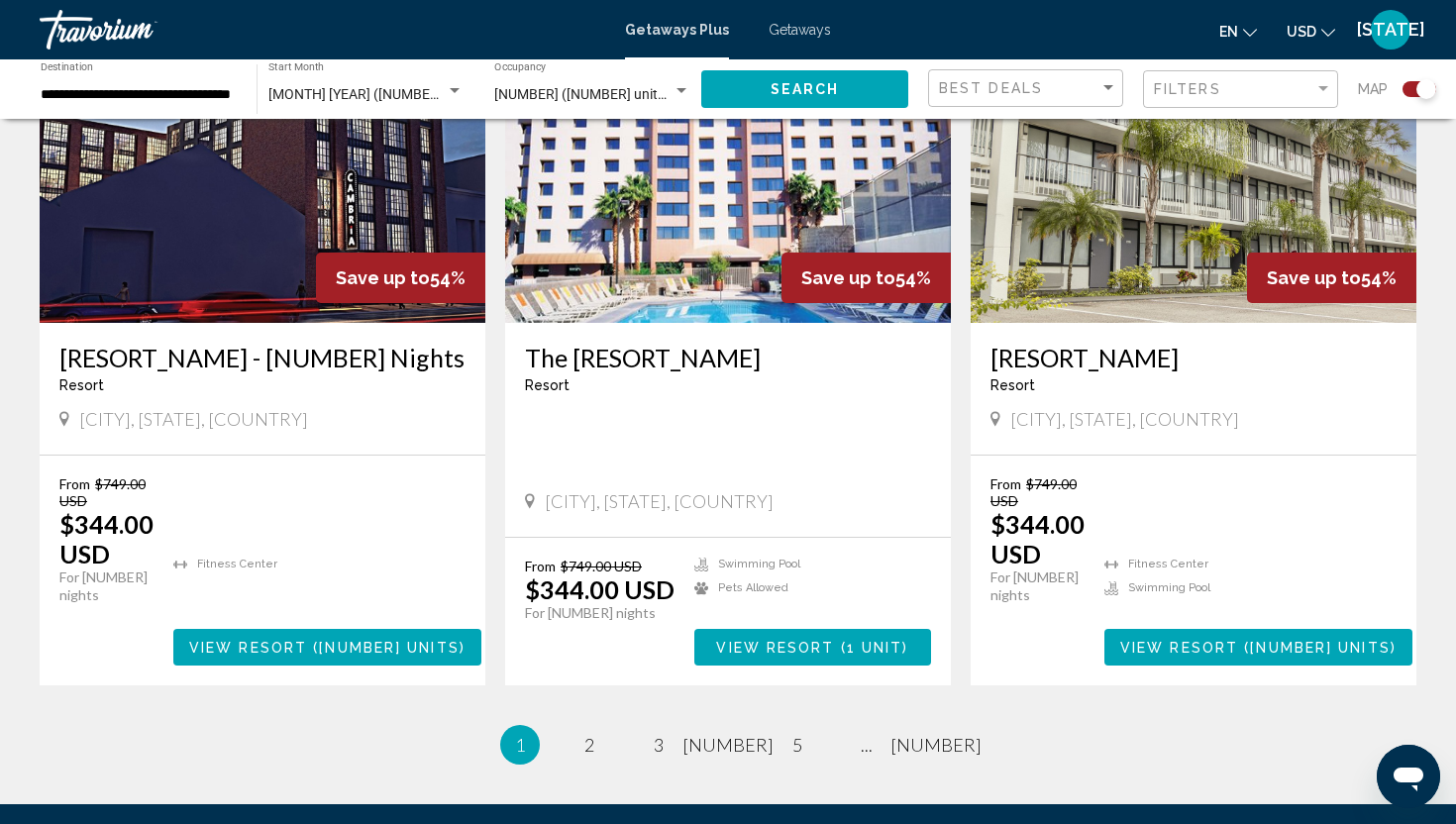 scroll, scrollTop: 3142, scrollLeft: 0, axis: vertical 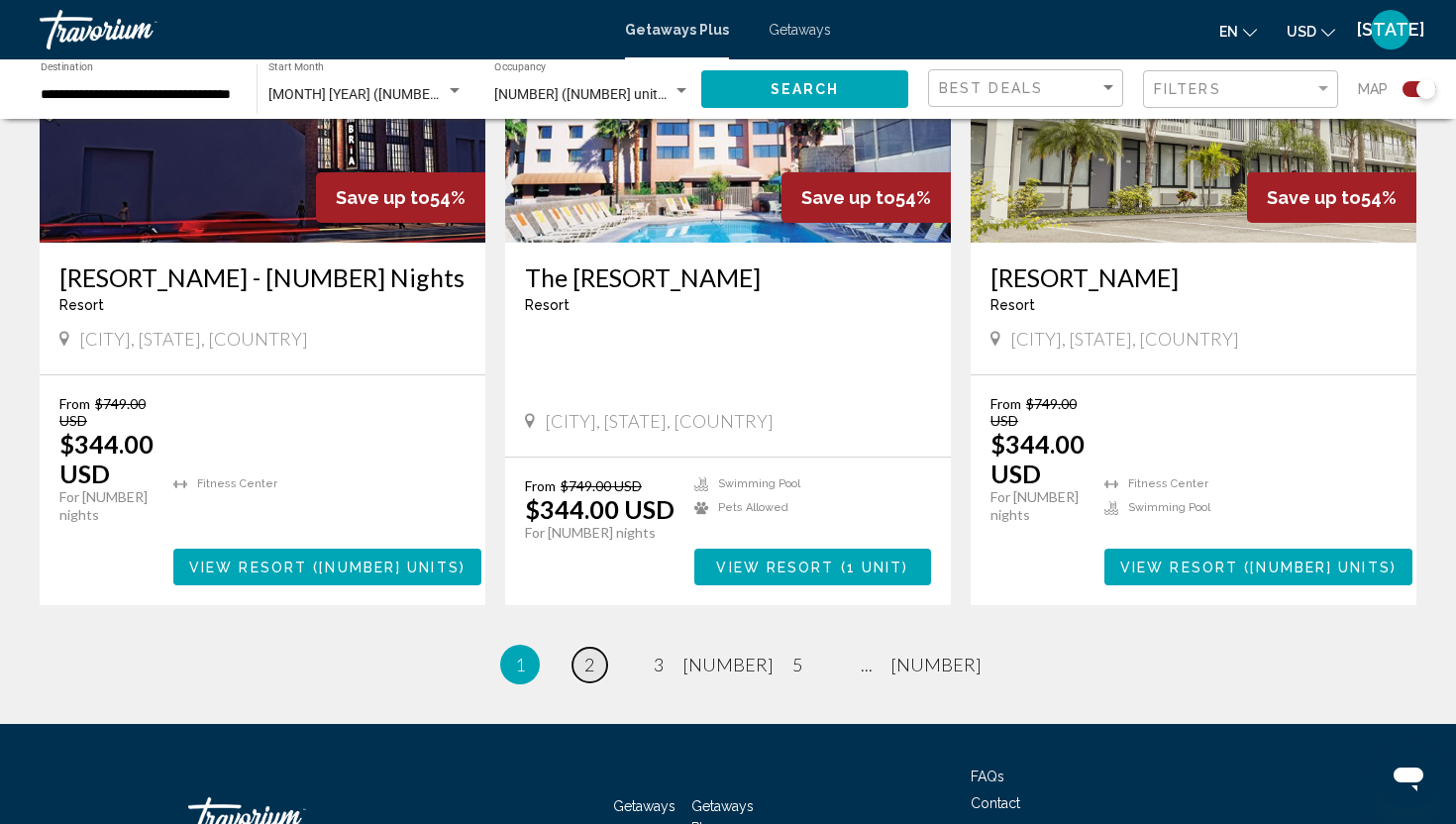 click on "2" at bounding box center [589, 665] 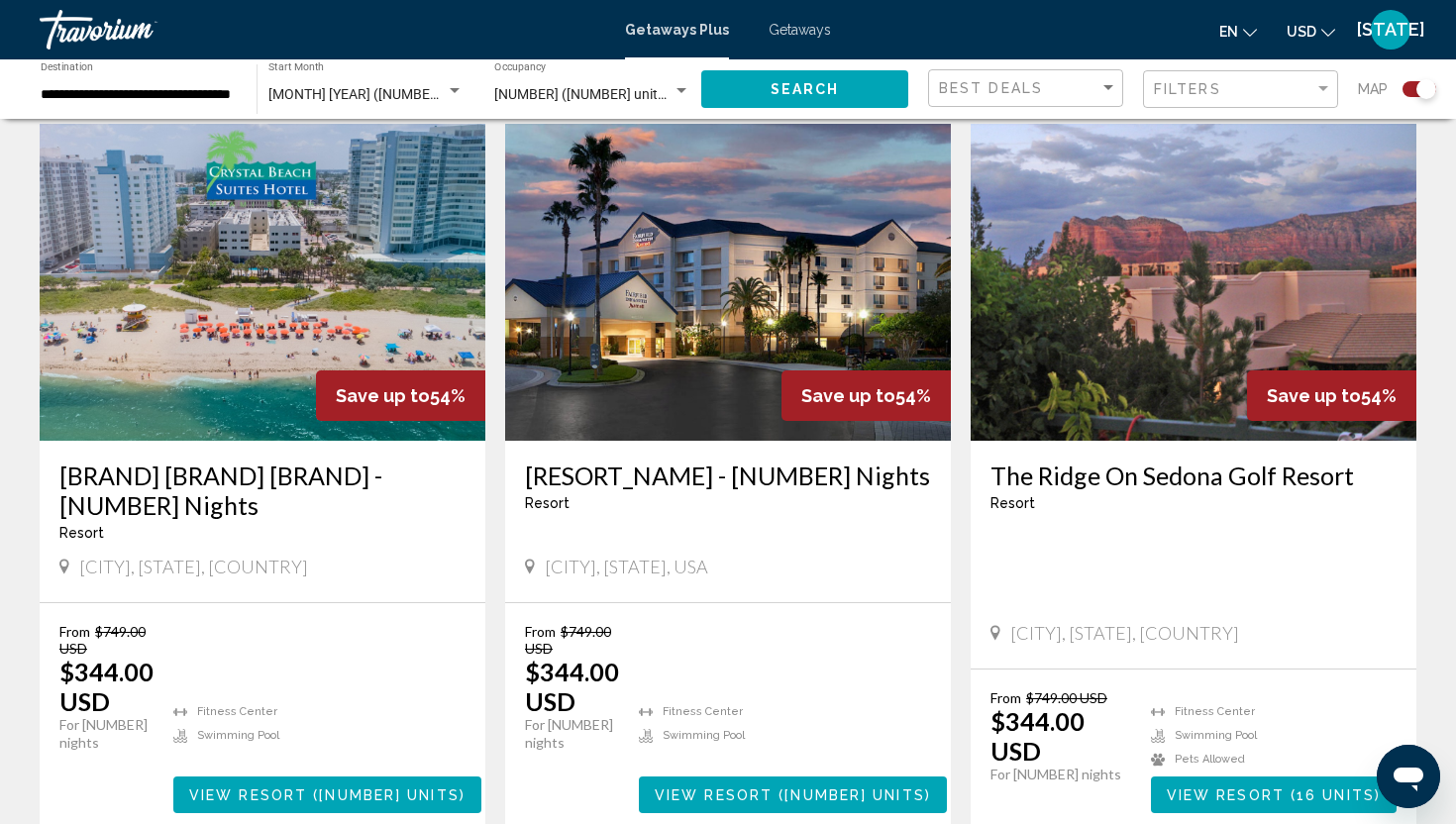 scroll, scrollTop: 1422, scrollLeft: 0, axis: vertical 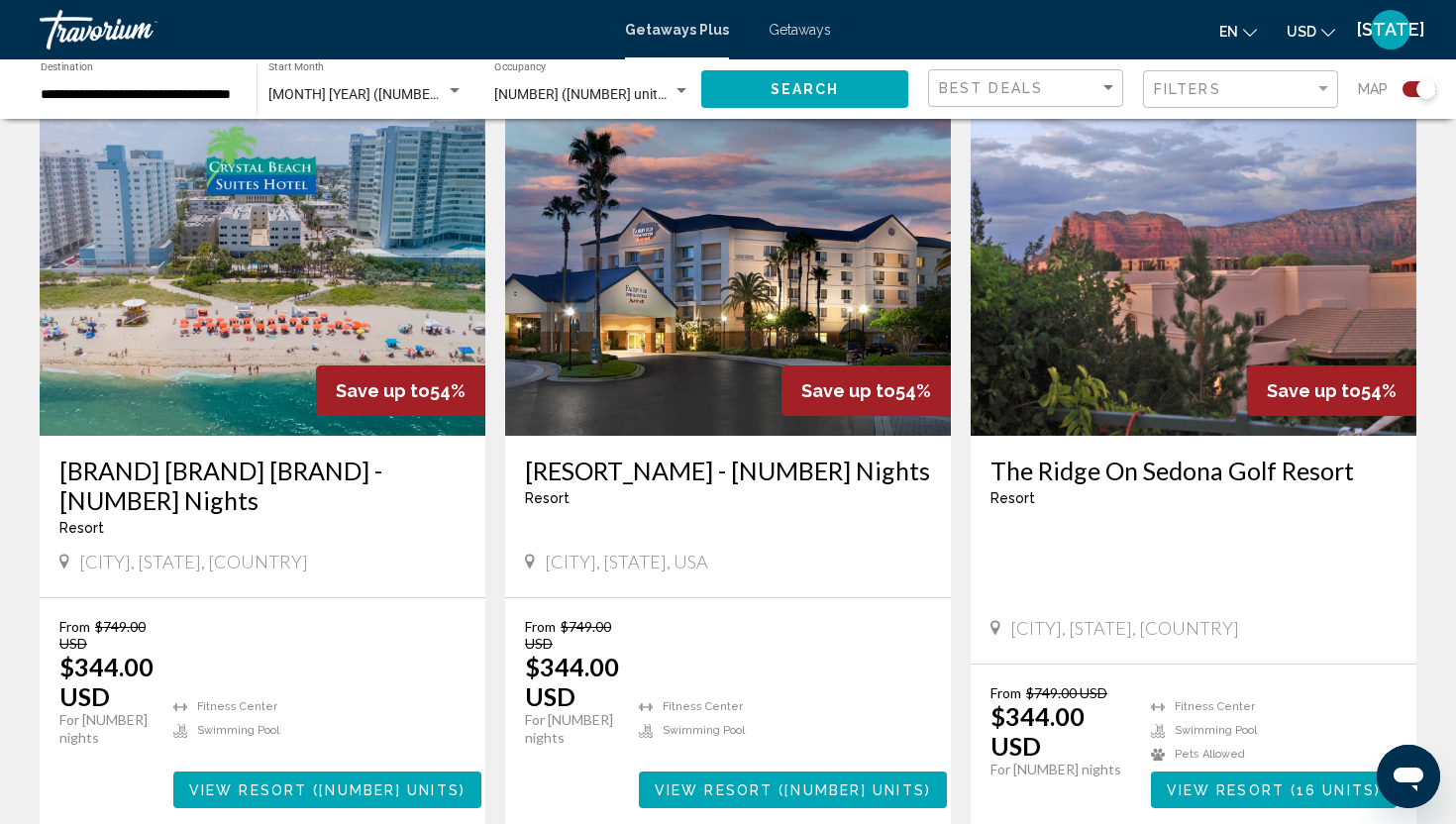 click at bounding box center [262, 277] 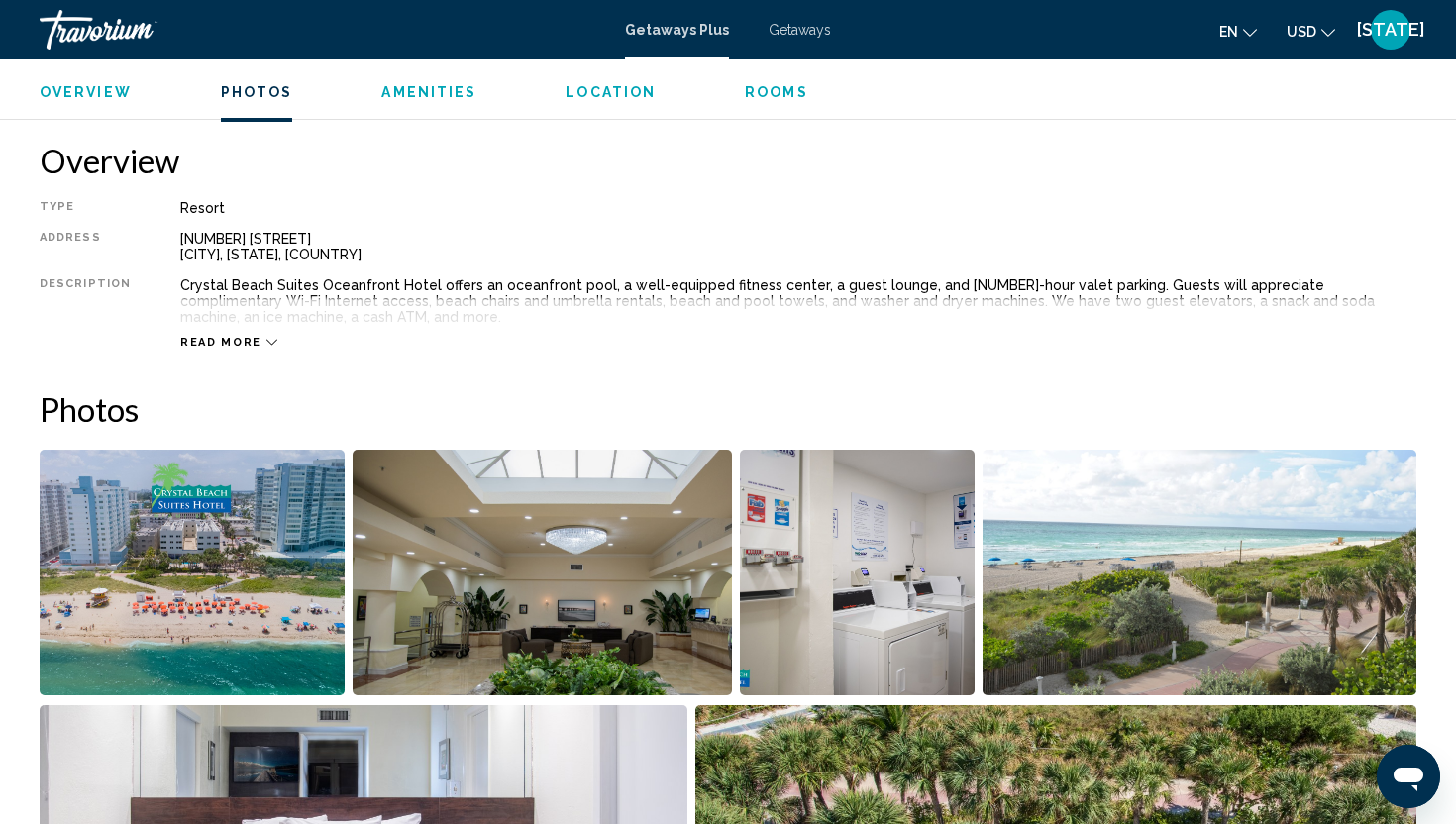 scroll, scrollTop: 858, scrollLeft: 0, axis: vertical 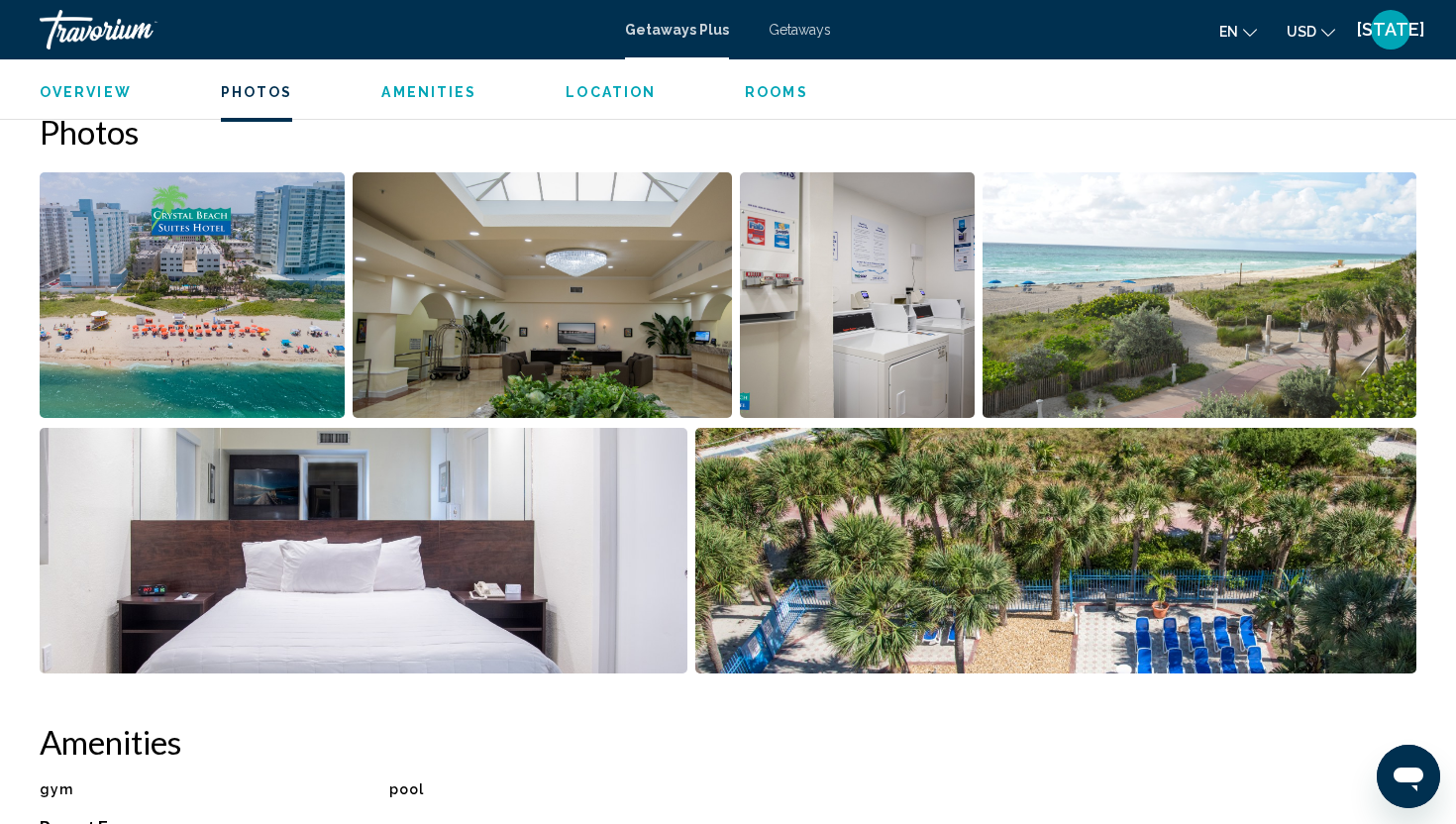 click at bounding box center (192, 295) 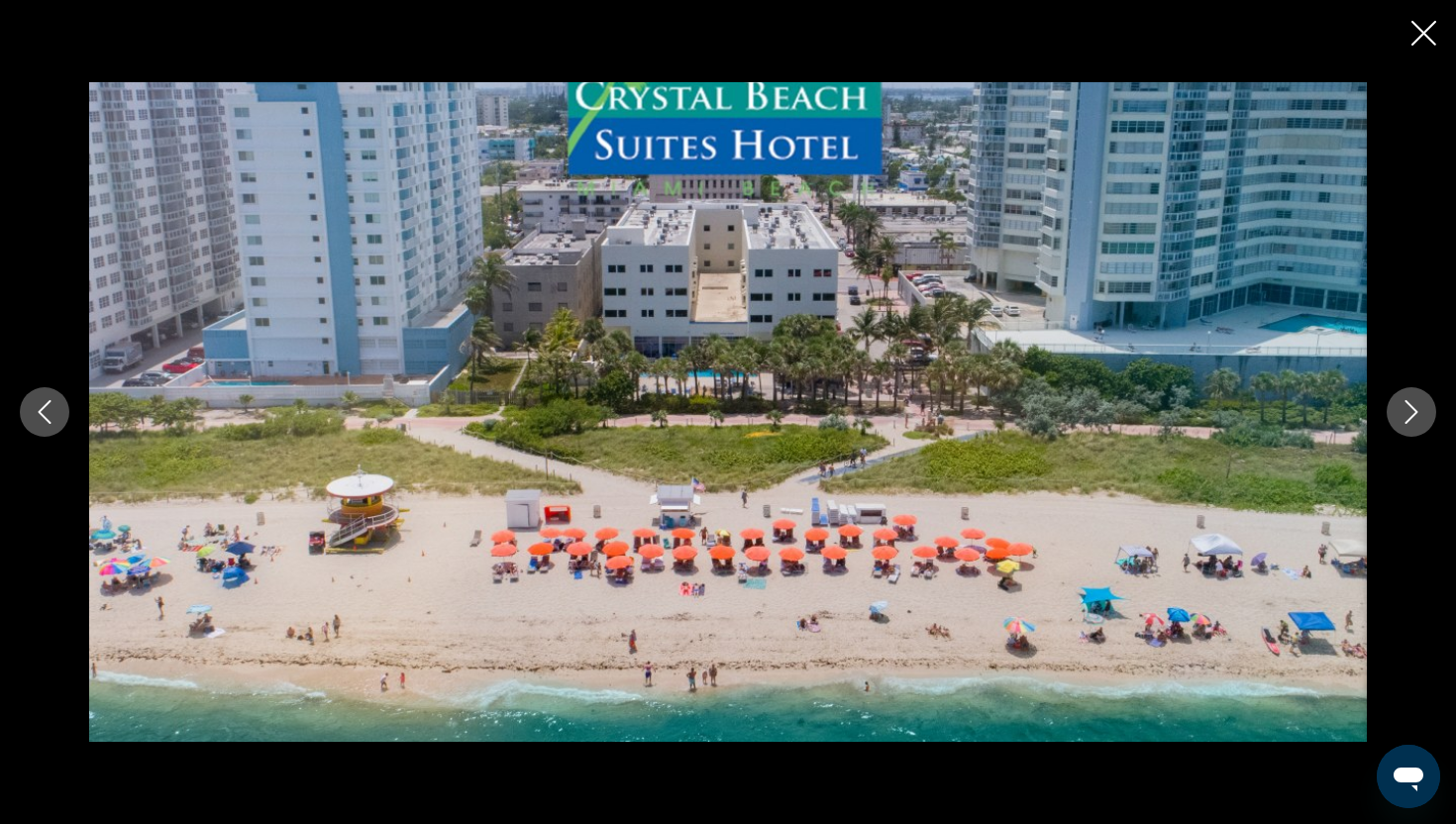 click at bounding box center (1411, 412) 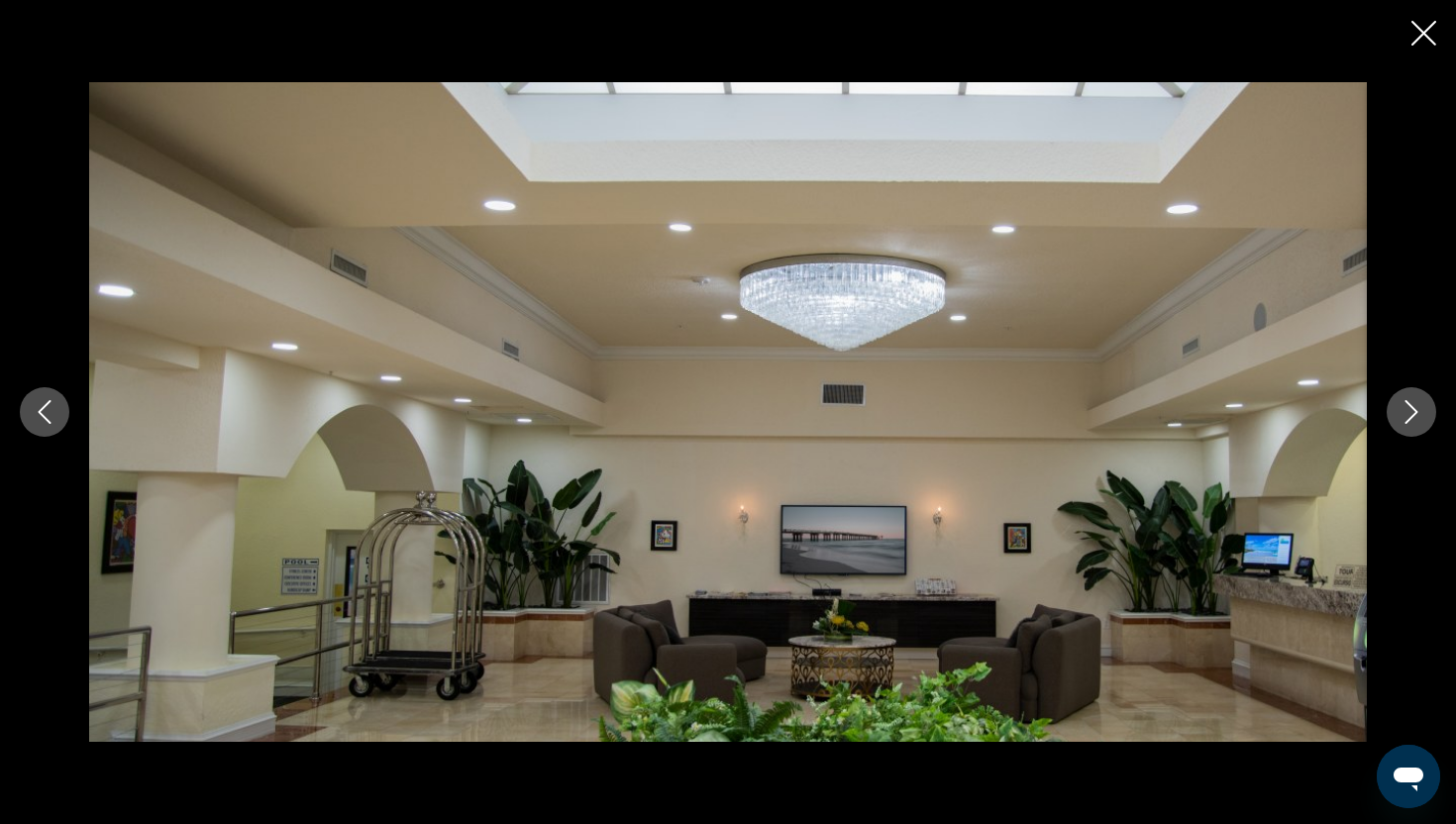 click at bounding box center [1411, 412] 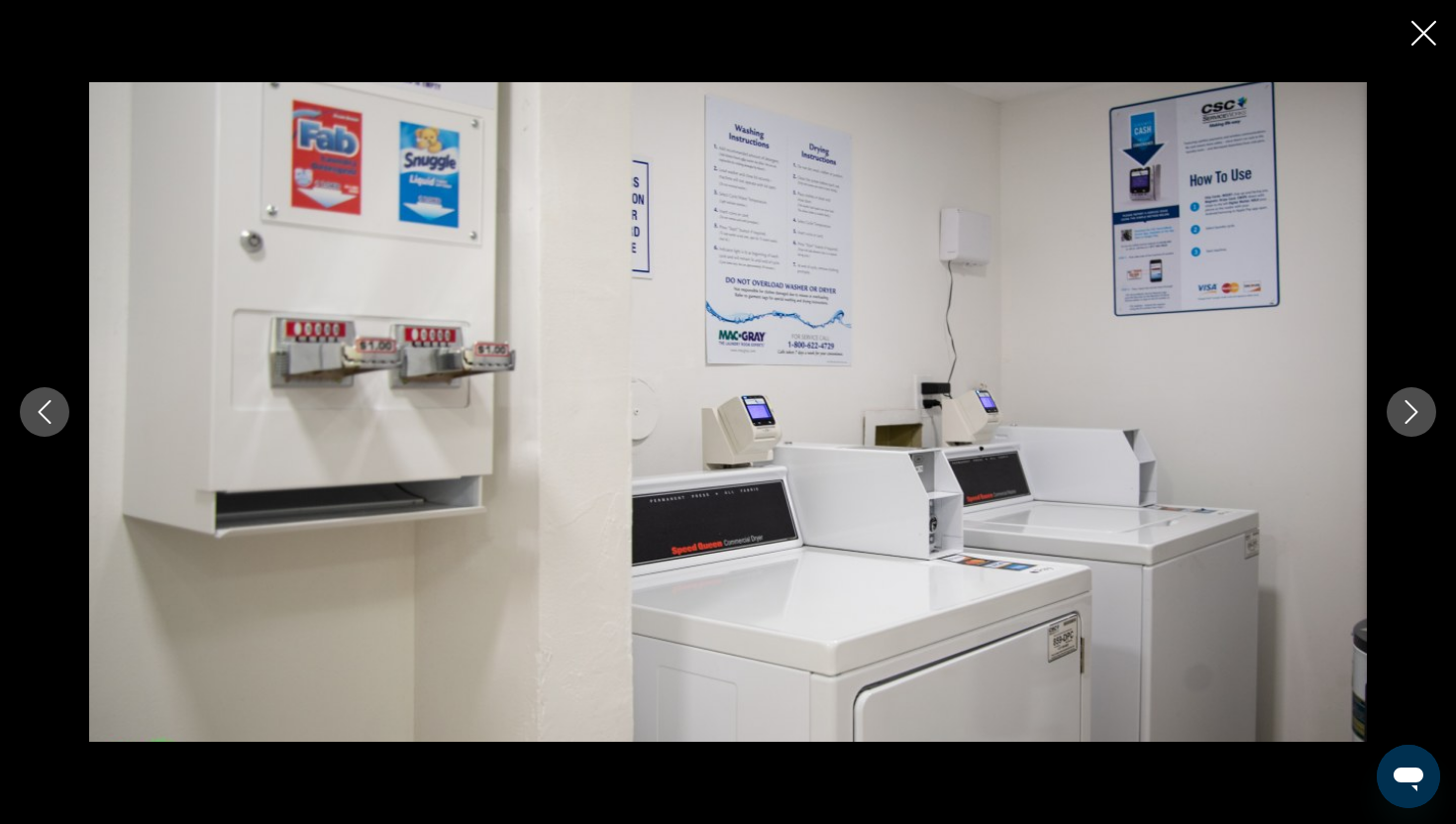 click at bounding box center (1411, 412) 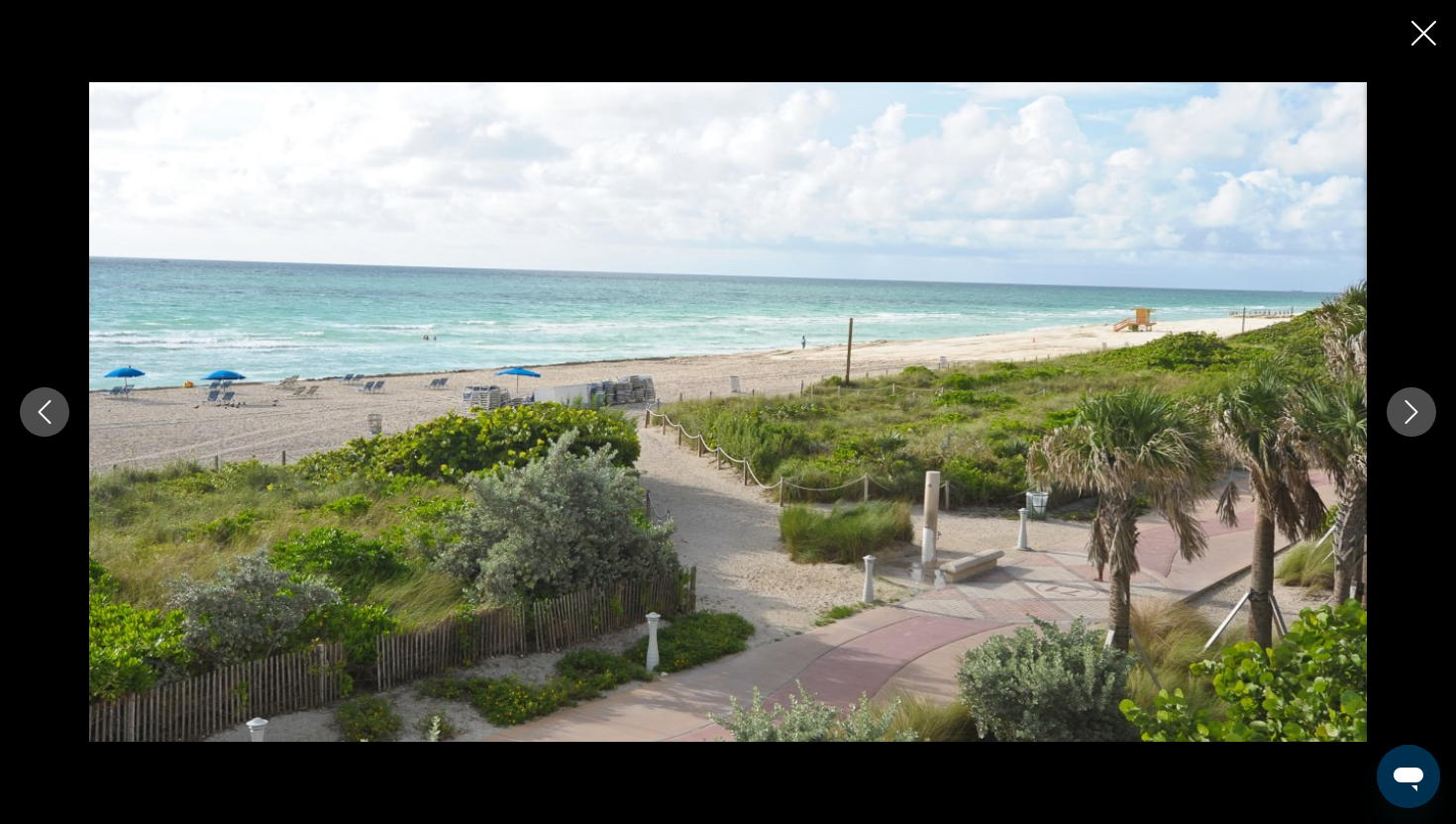 click at bounding box center (1411, 412) 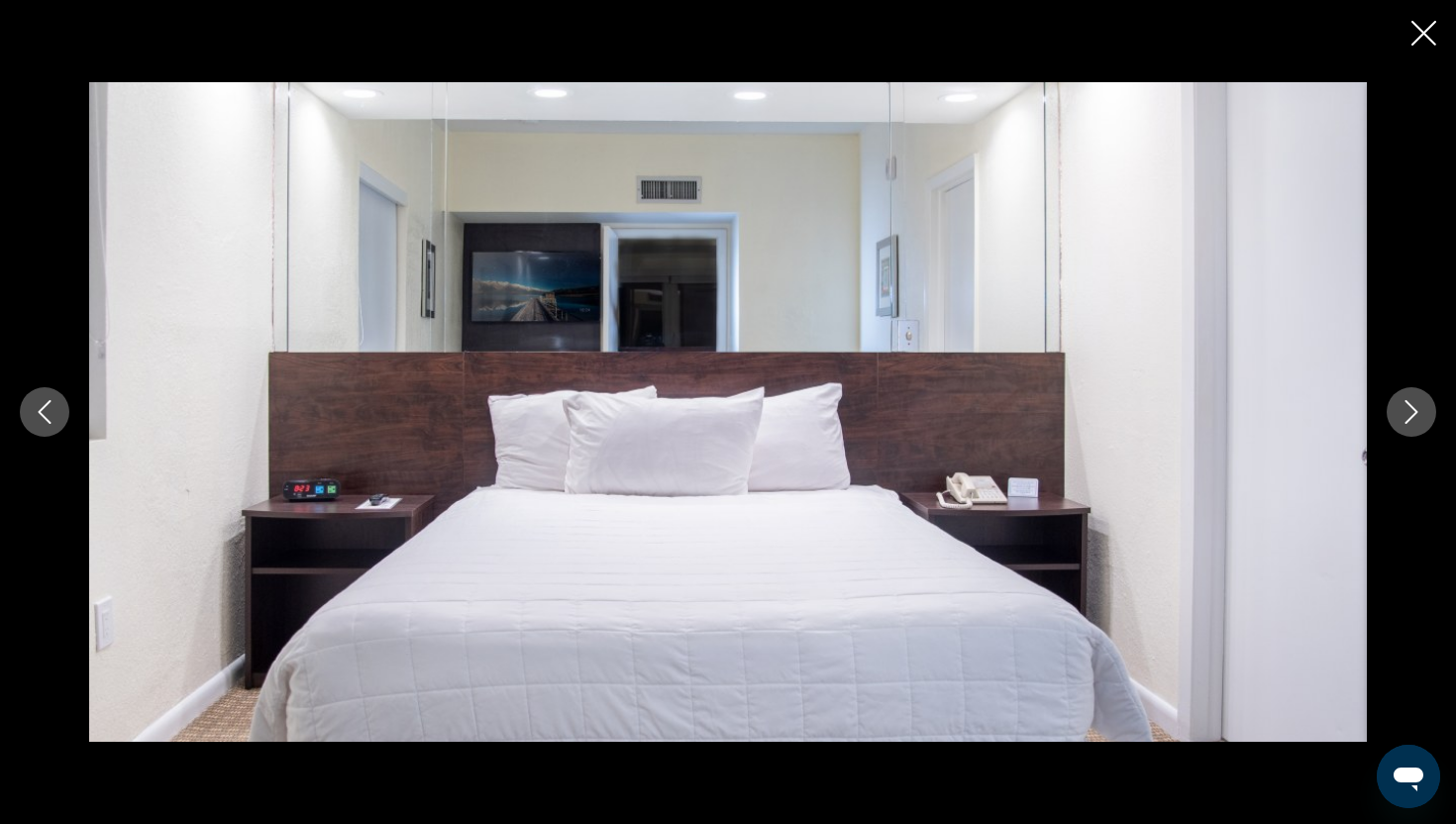 click at bounding box center (1411, 412) 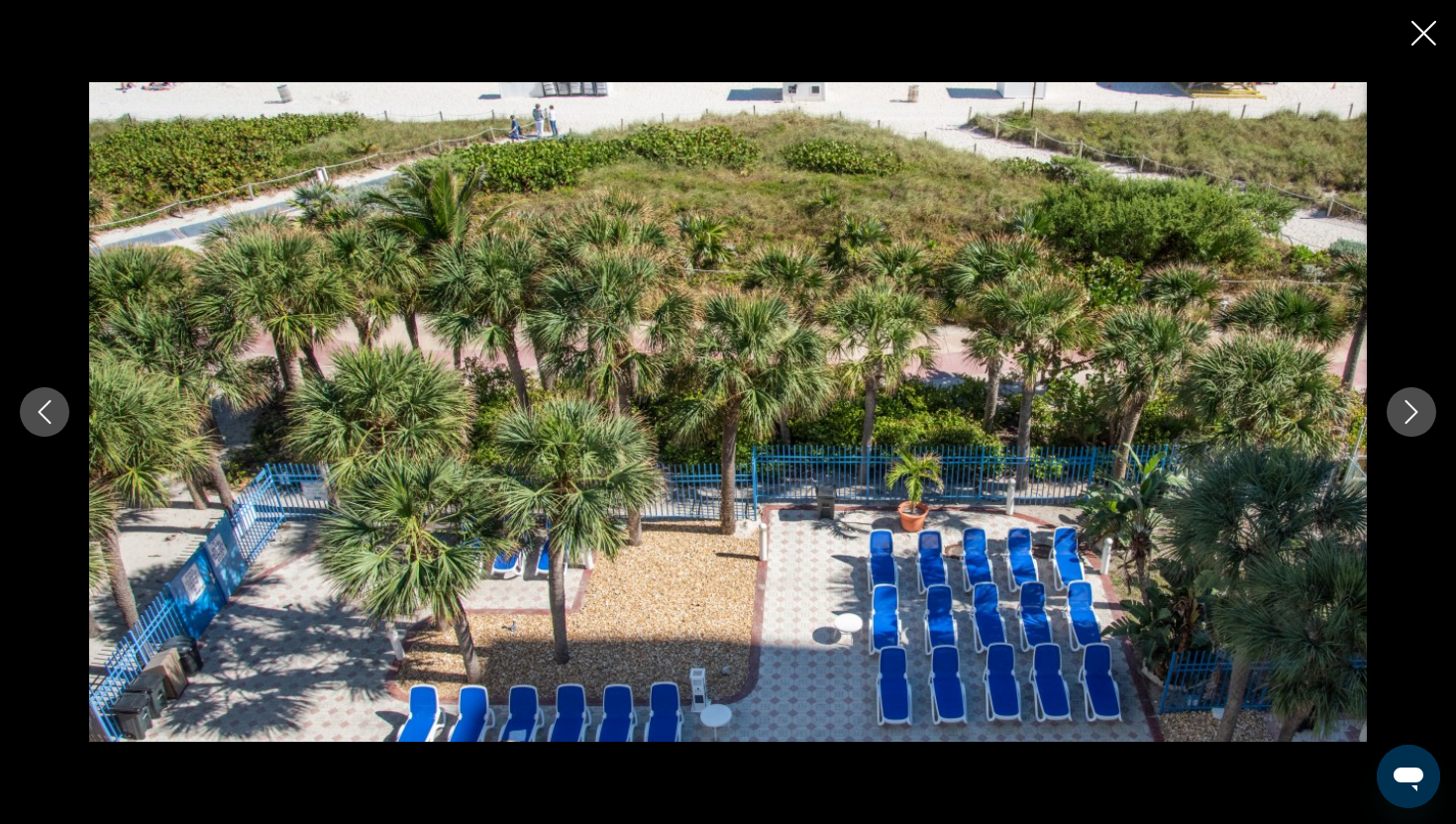 click at bounding box center (1411, 412) 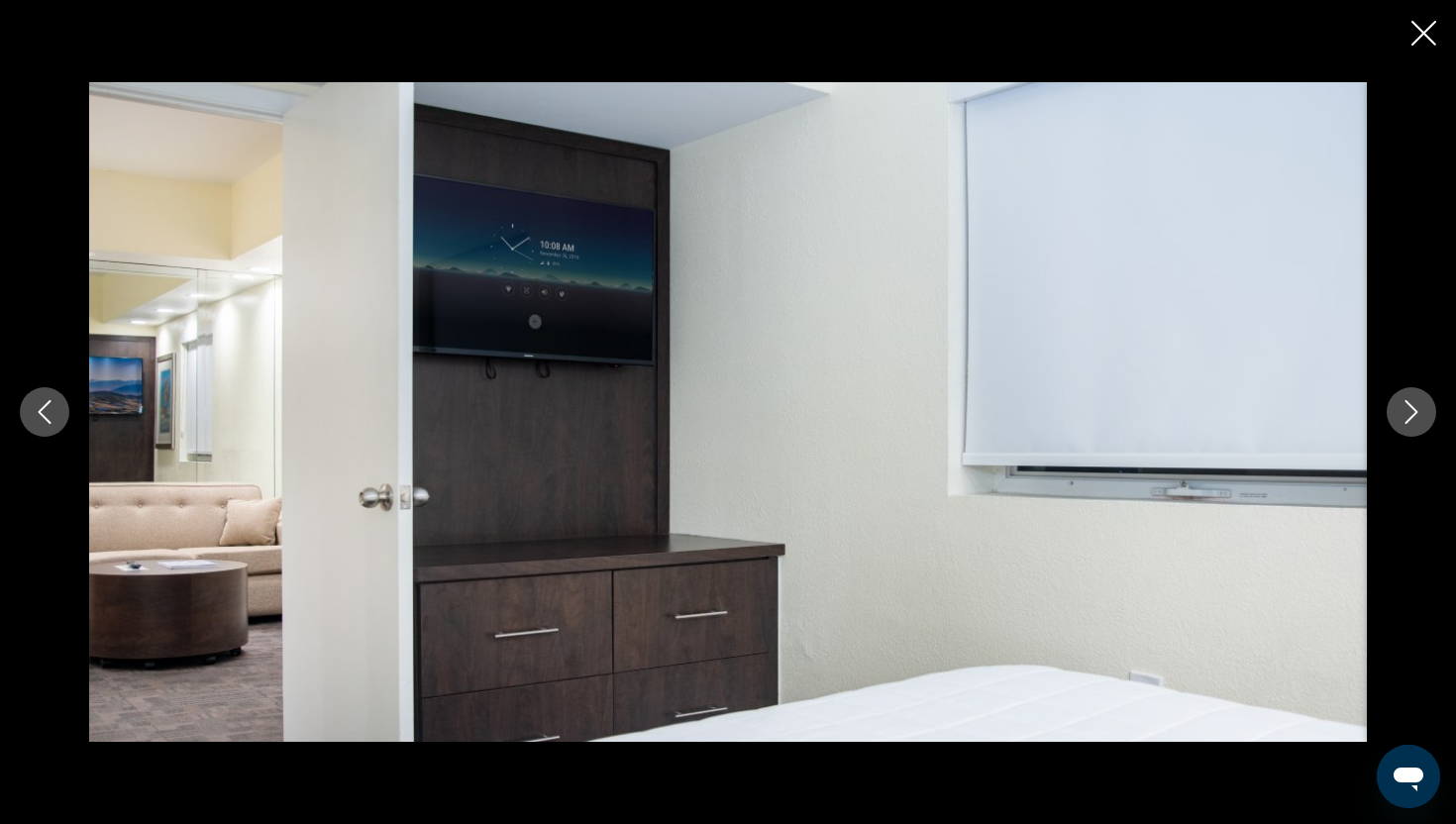 click at bounding box center (1411, 412) 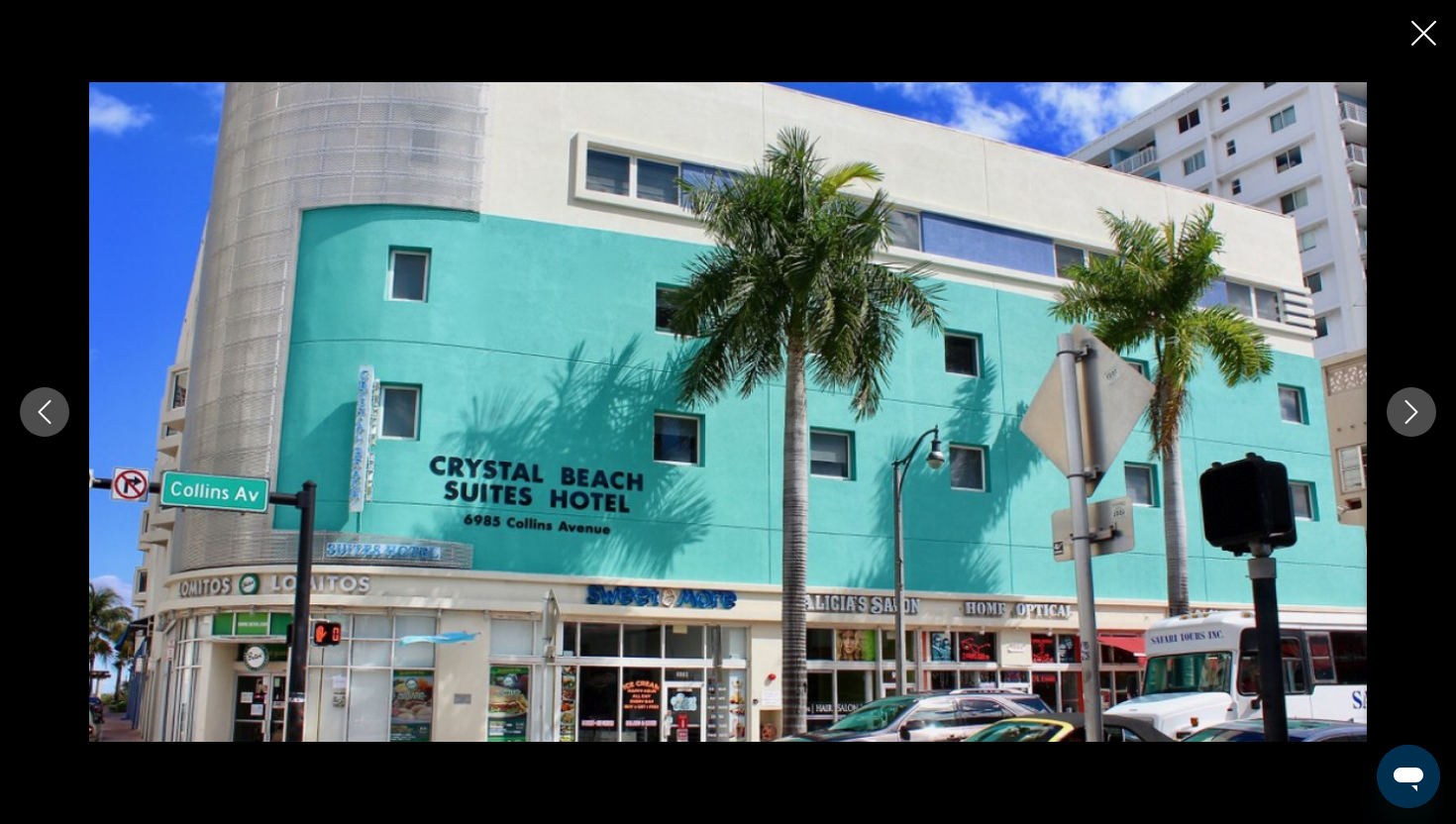 click at bounding box center [1411, 412] 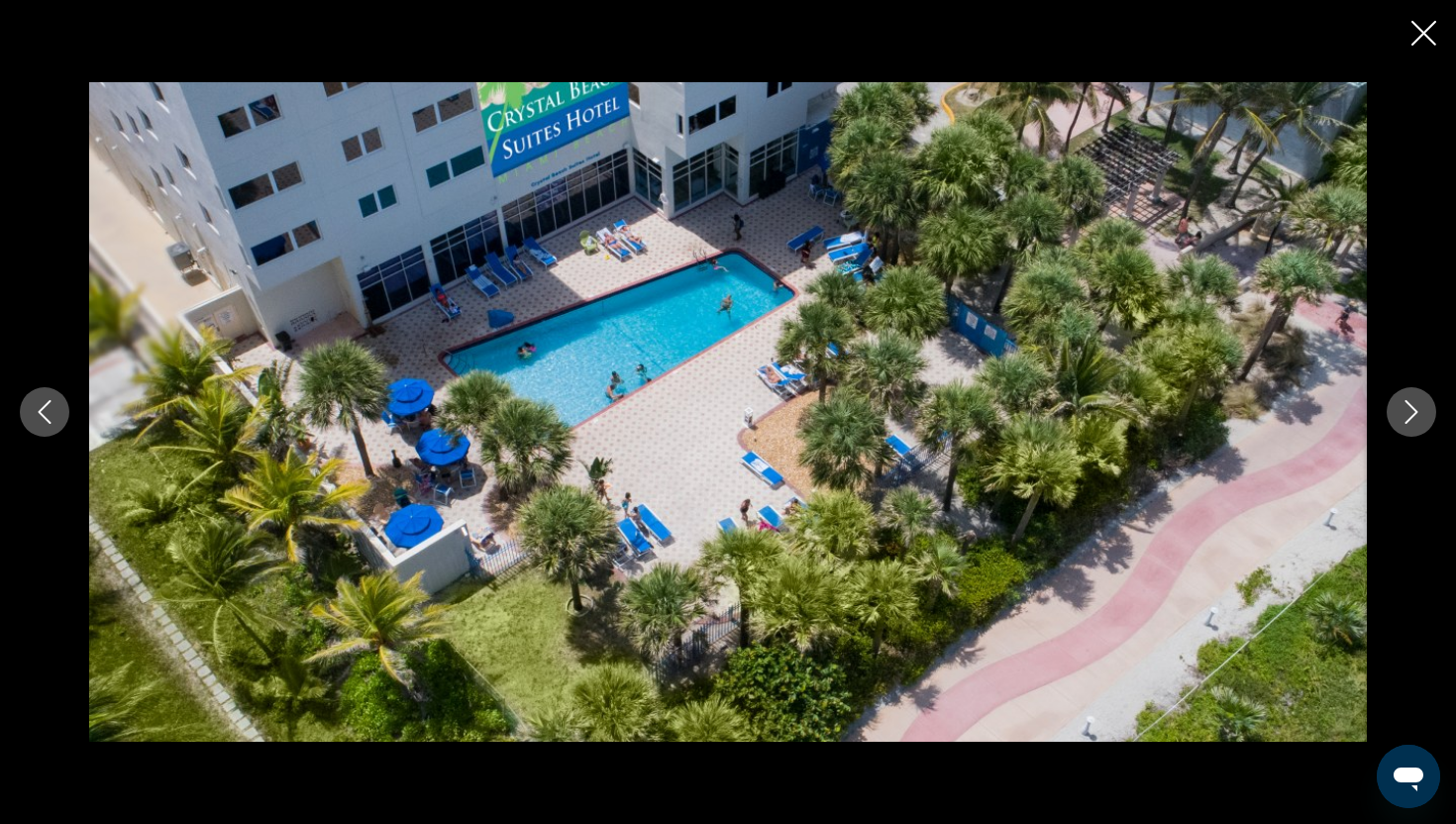 click at bounding box center [1411, 412] 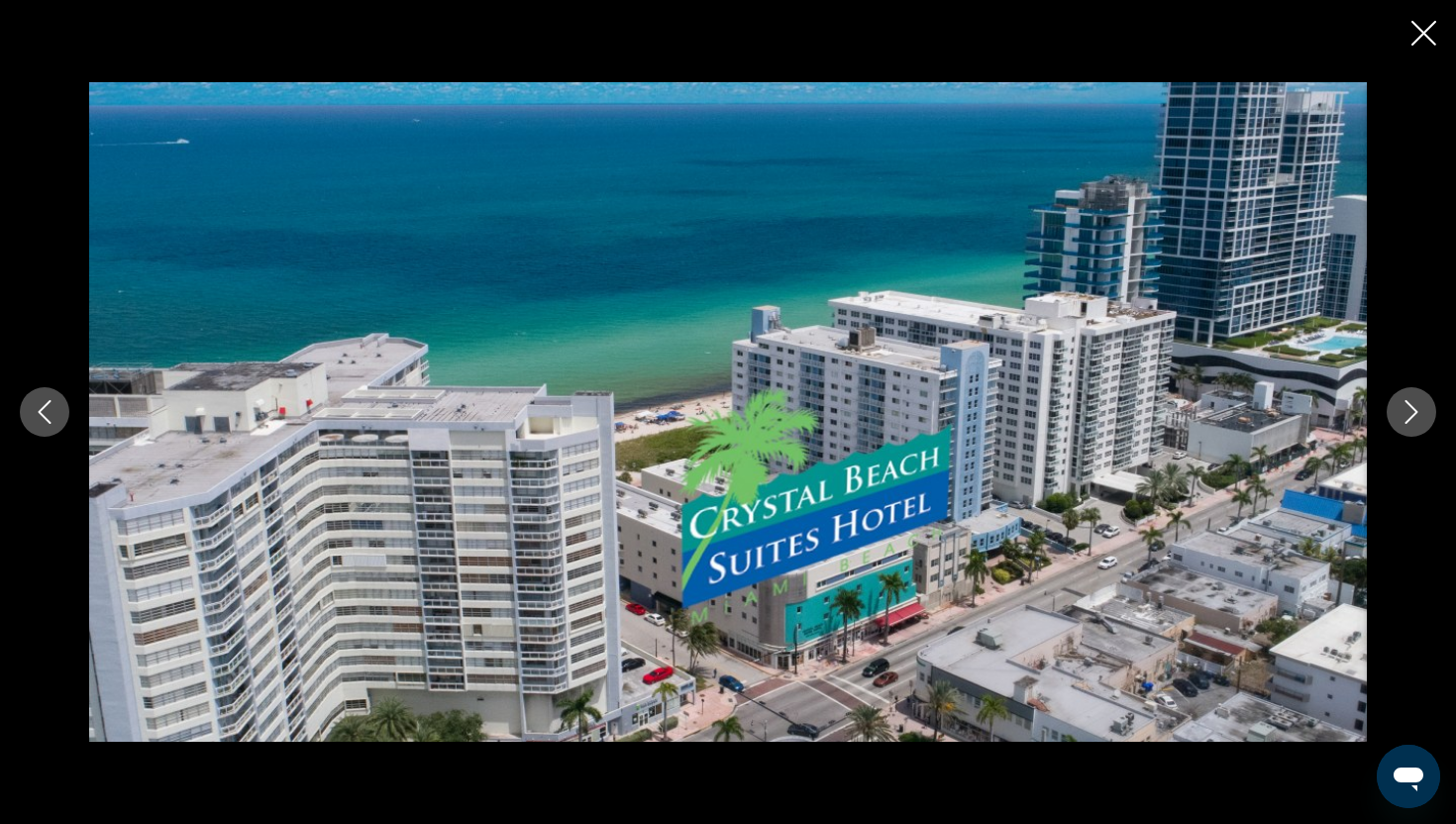 click at bounding box center (1411, 412) 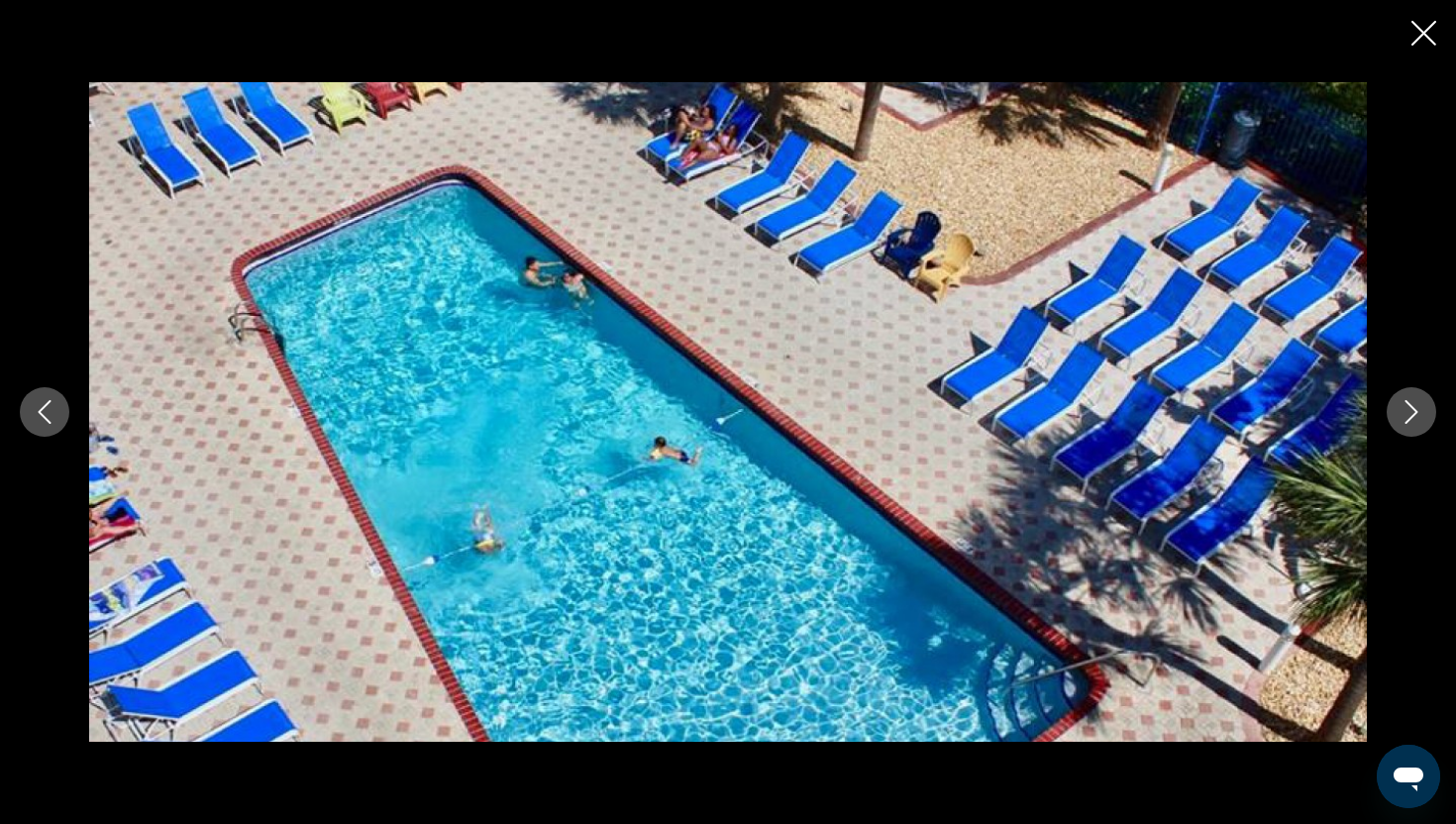 click at bounding box center (1411, 412) 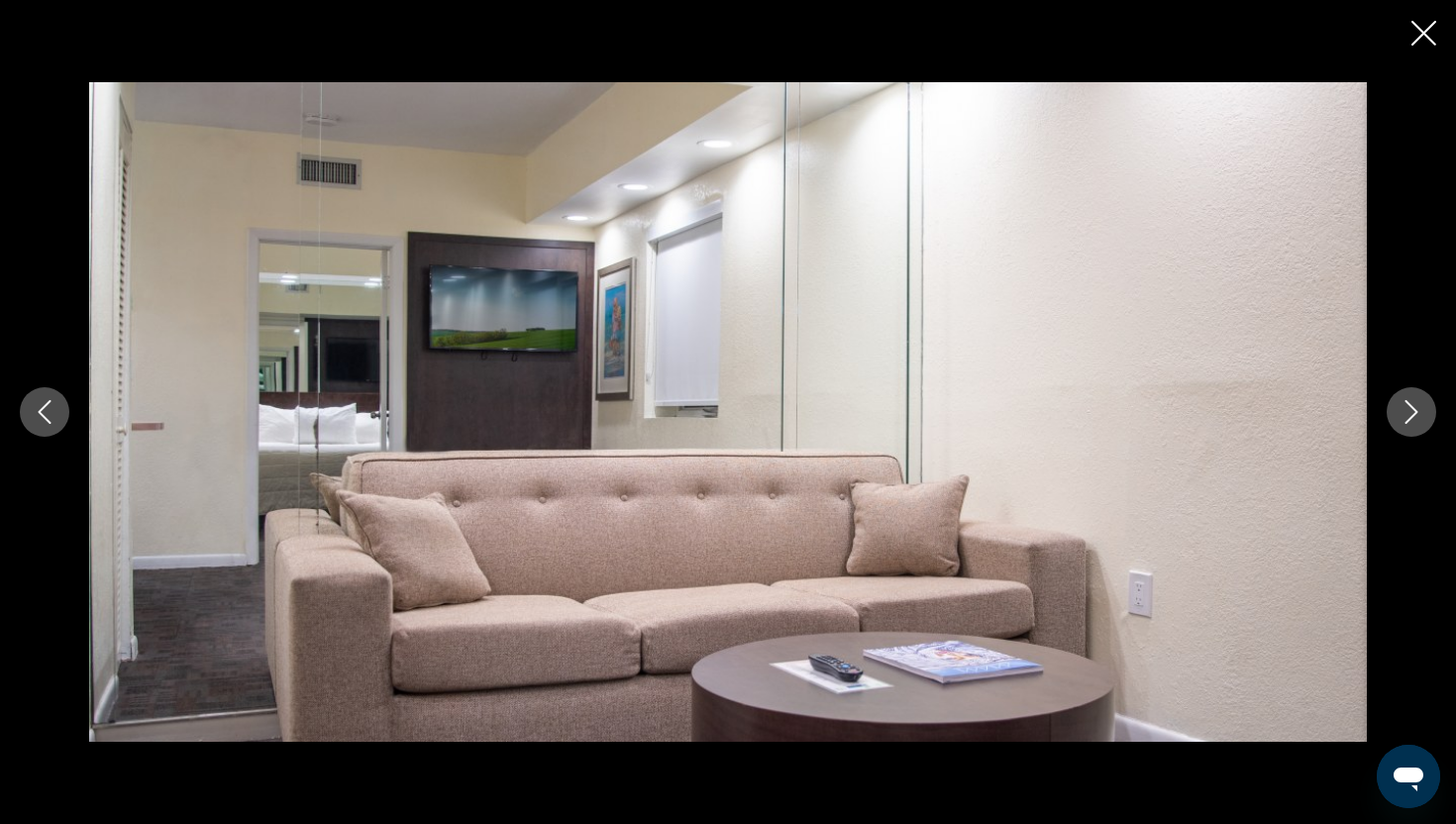 click at bounding box center [1411, 412] 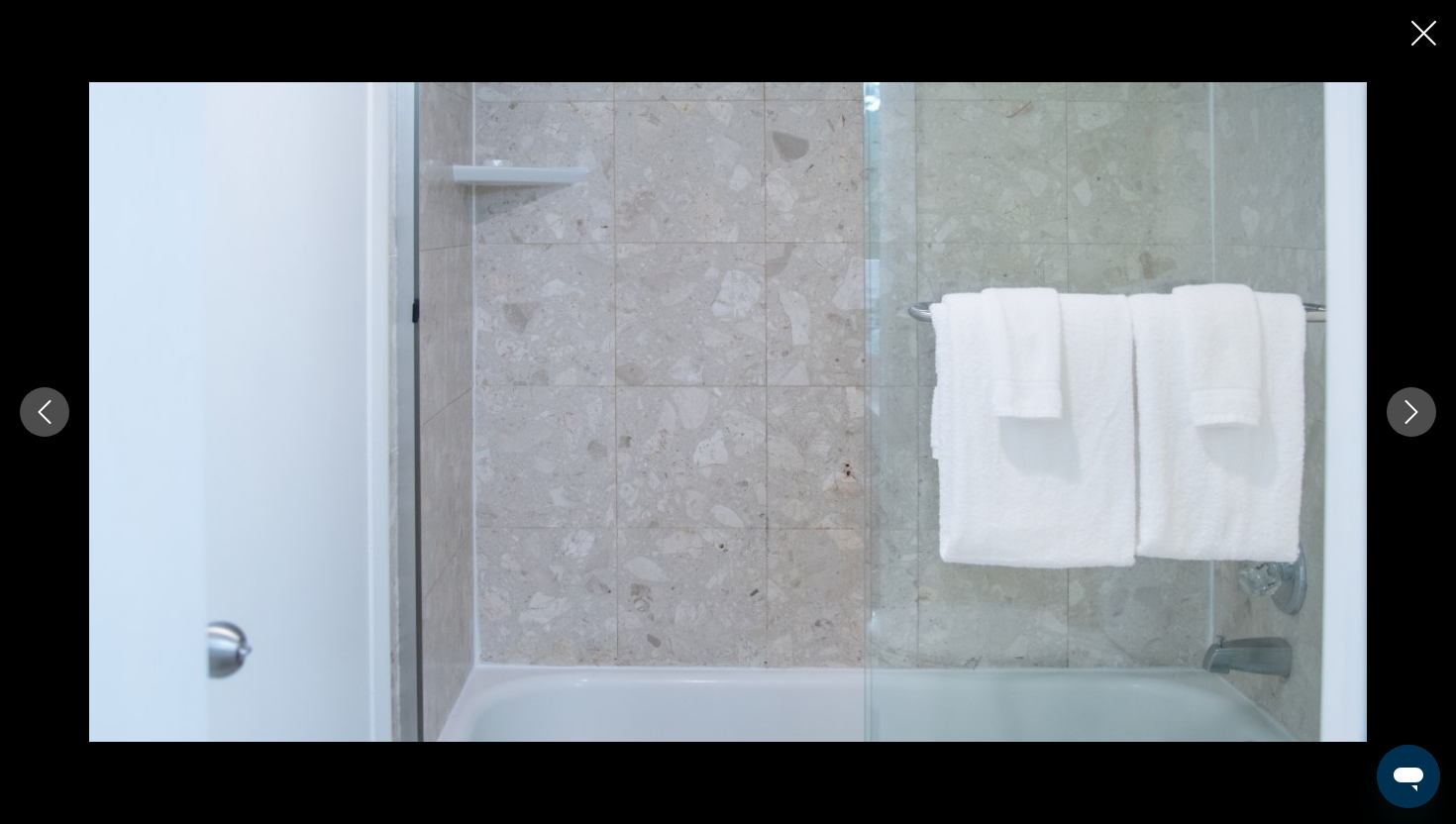 click at bounding box center [1411, 412] 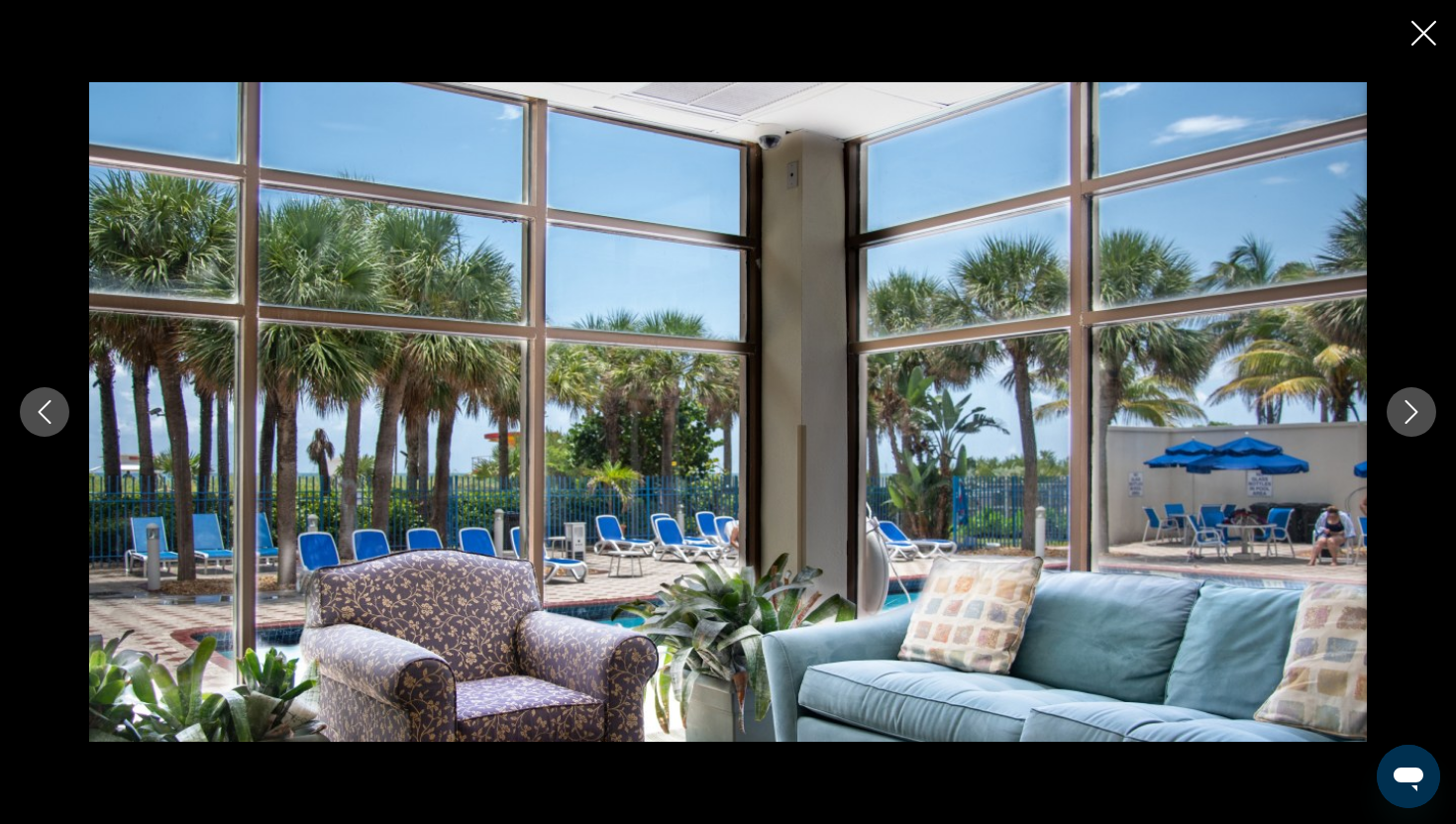 click at bounding box center (1411, 412) 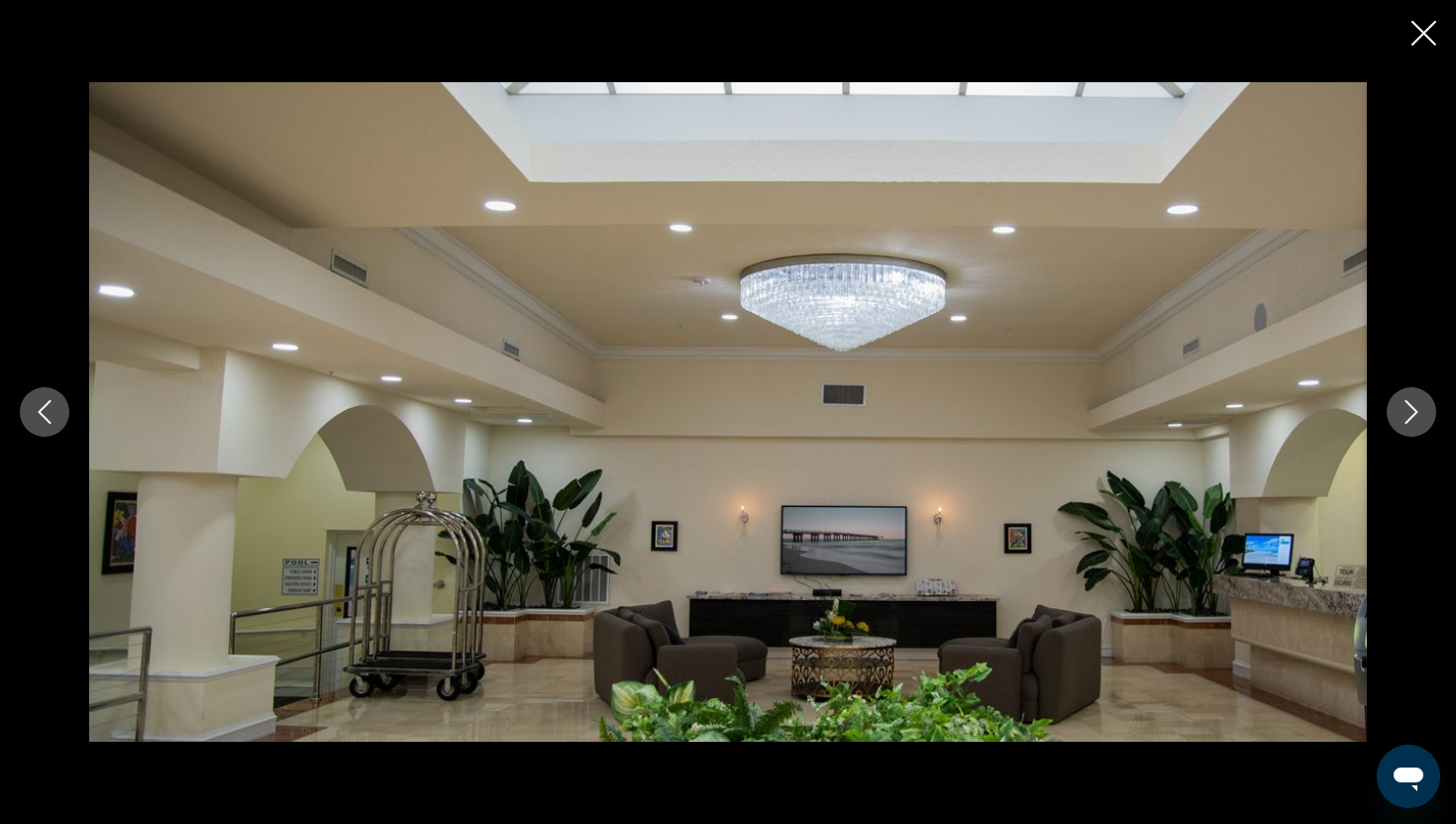 click at bounding box center [1411, 412] 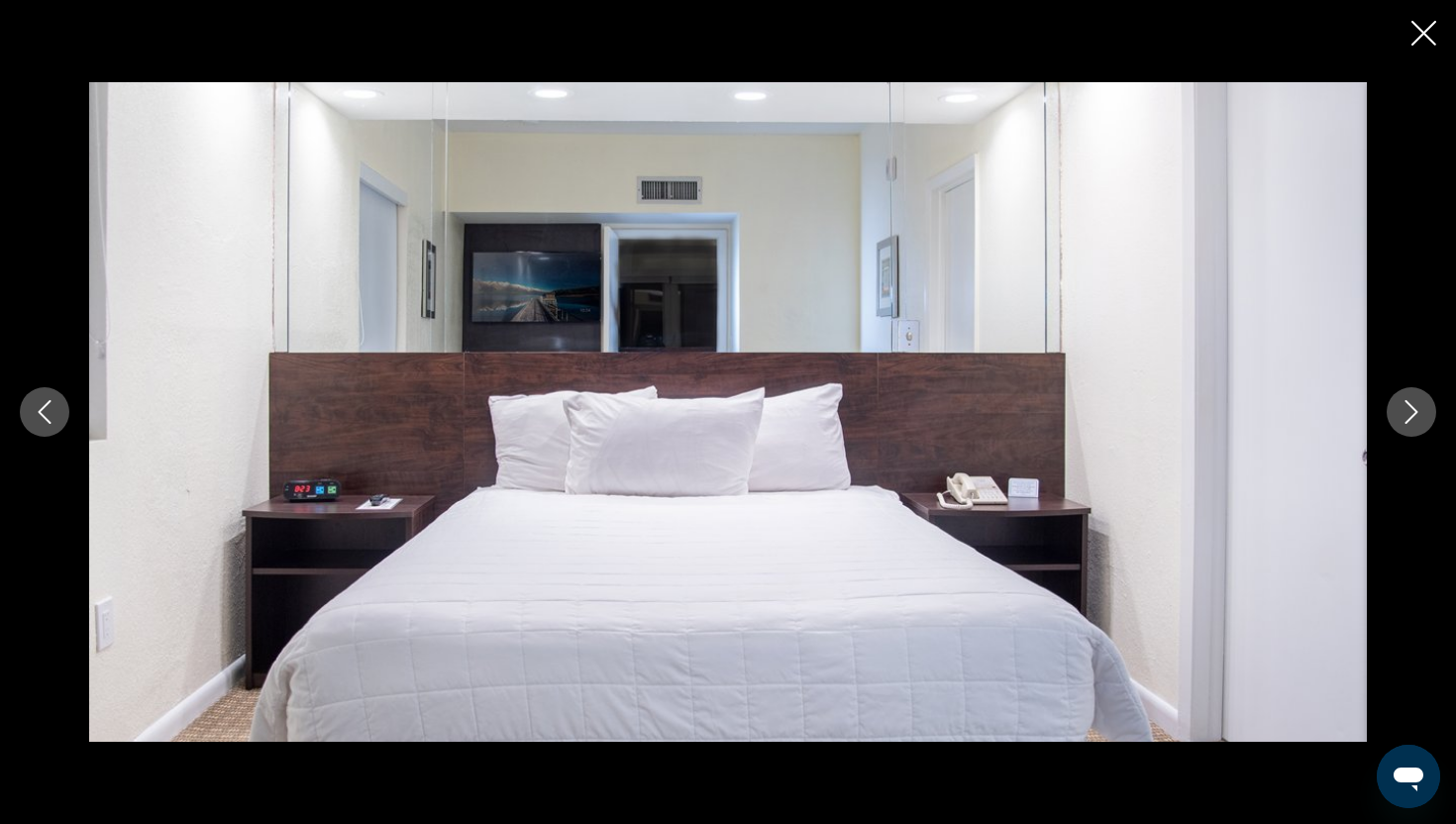 click at bounding box center (1411, 412) 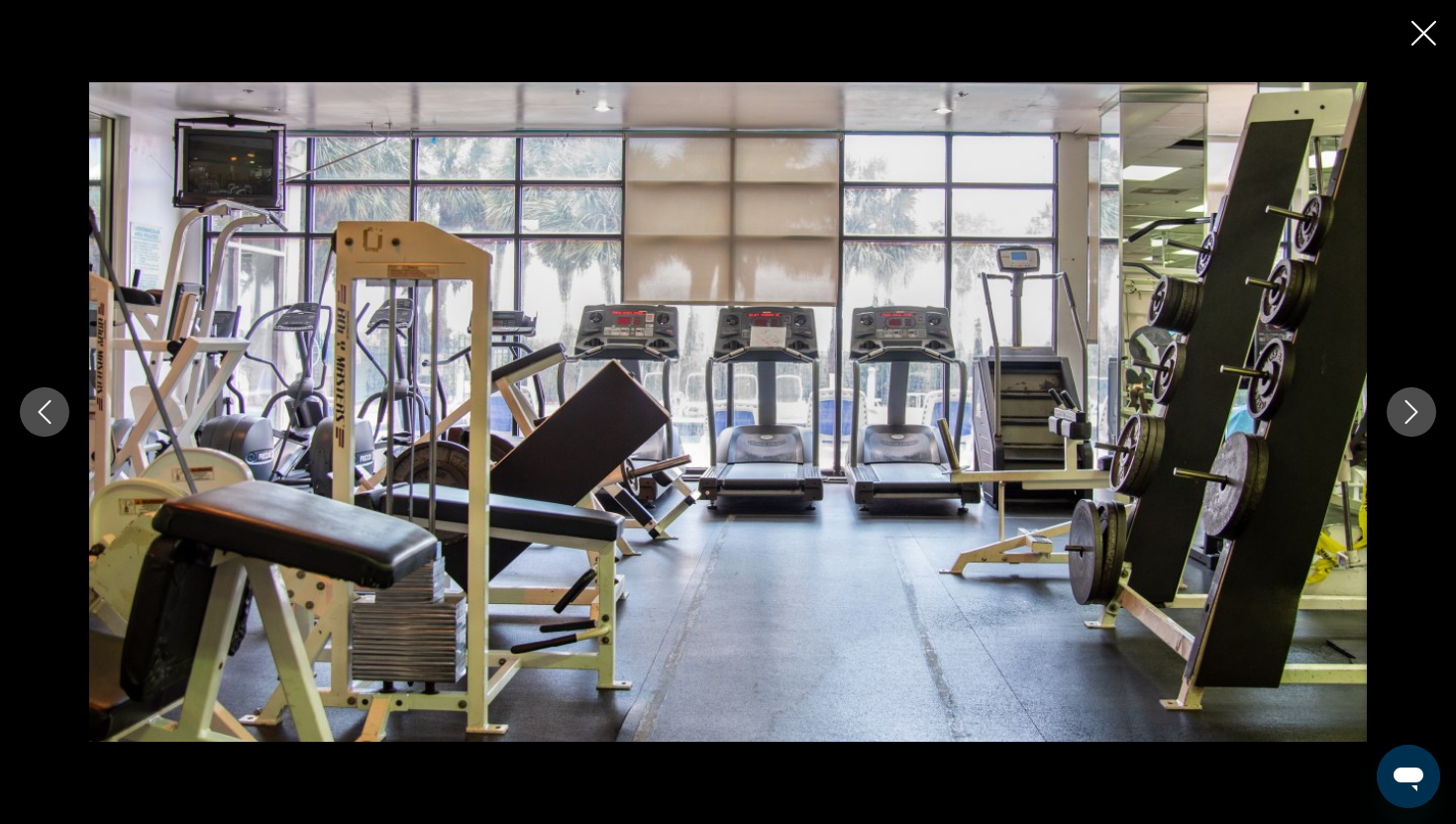 click at bounding box center (1423, 33) 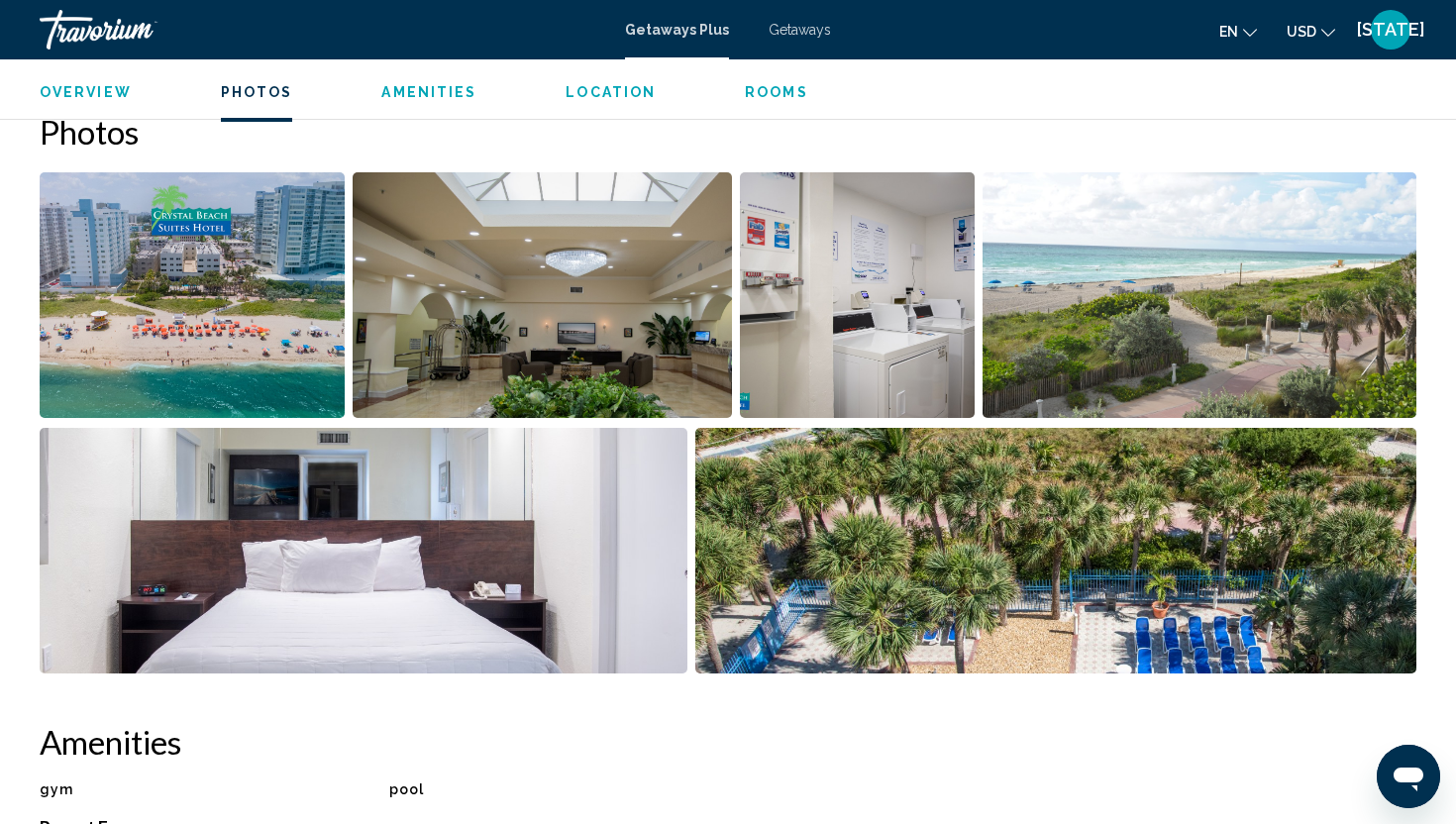 scroll, scrollTop: 0, scrollLeft: 0, axis: both 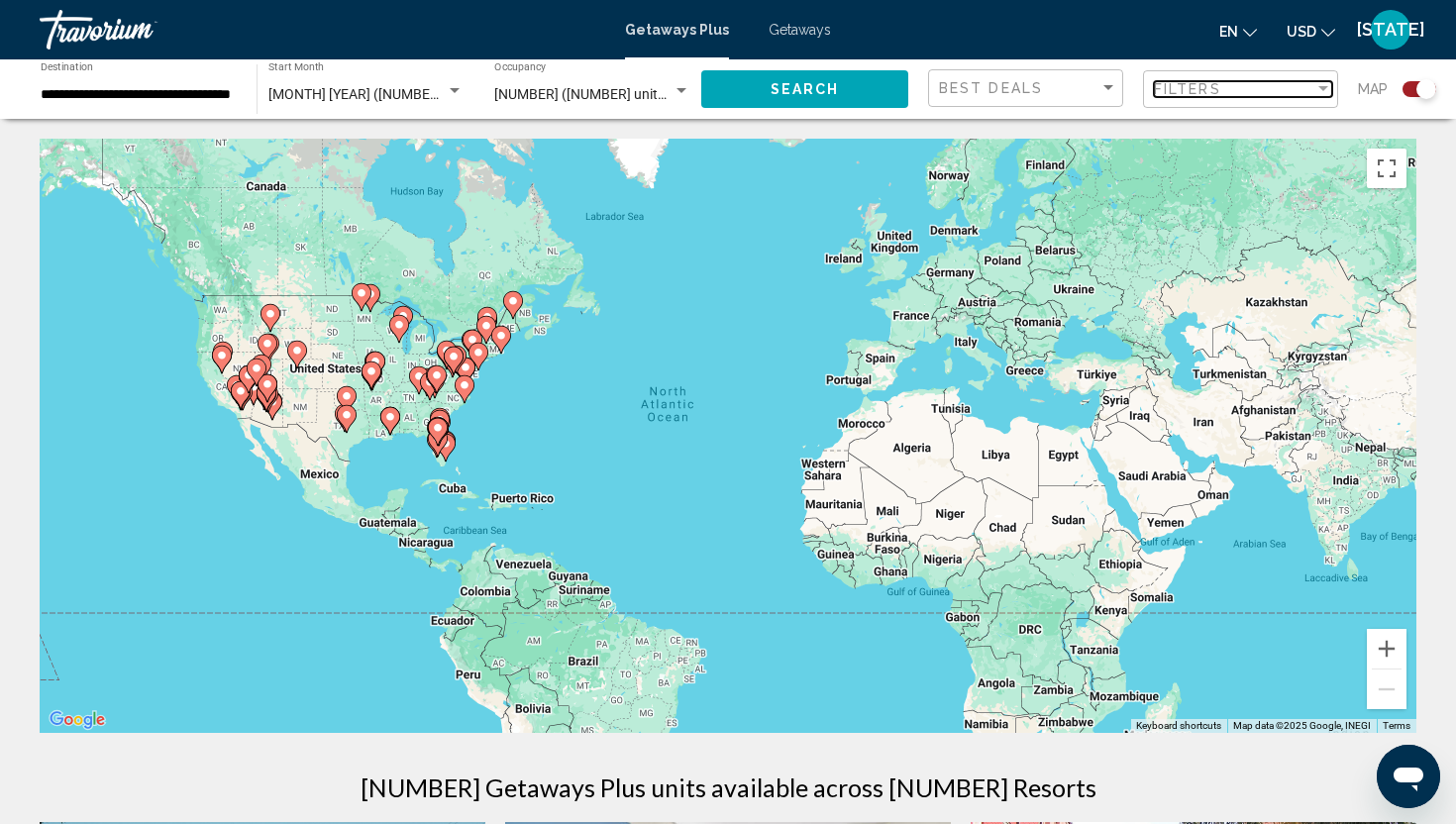 click on "Filters" at bounding box center (1234, 89) 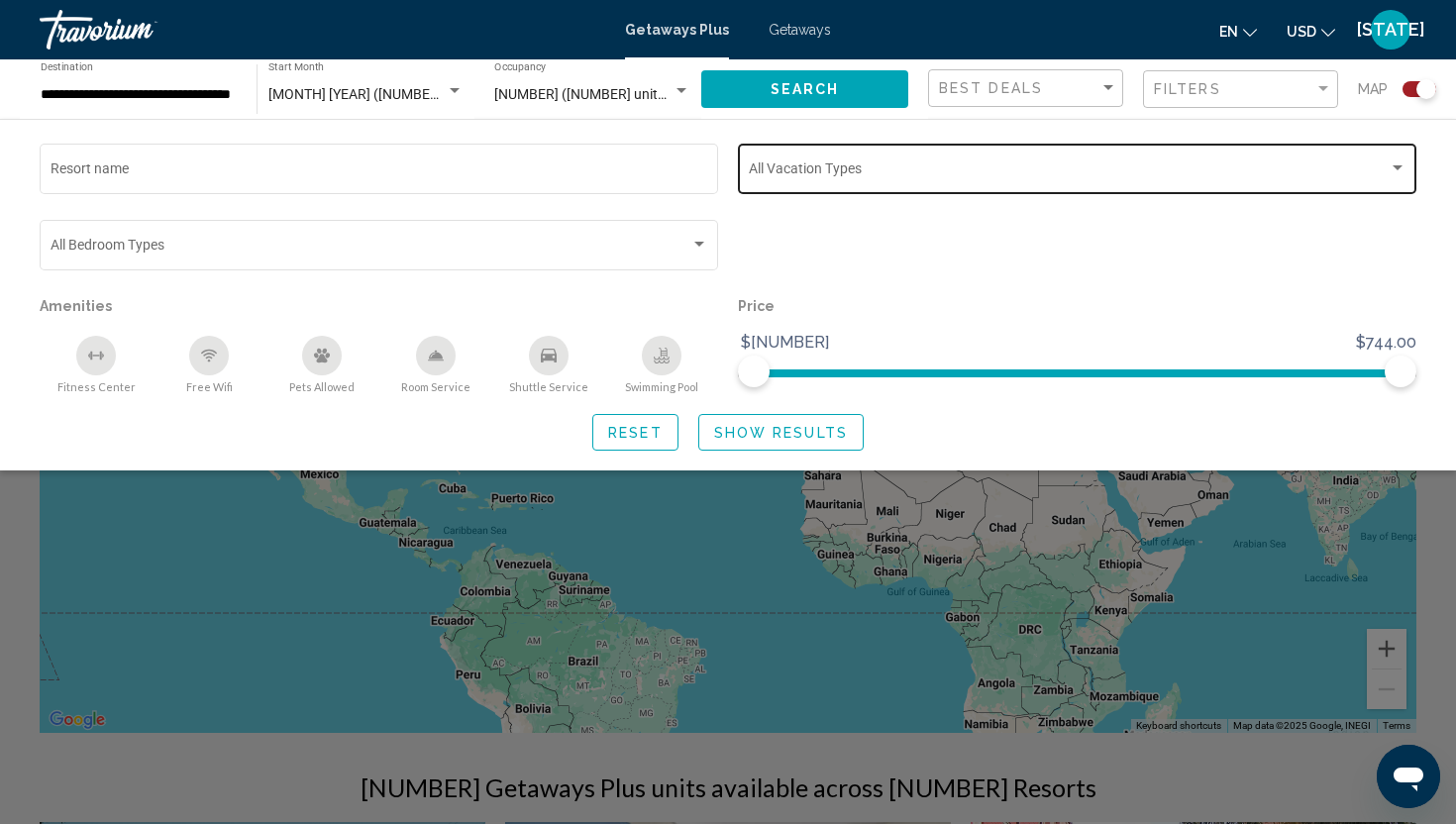 click at bounding box center [1069, 172] 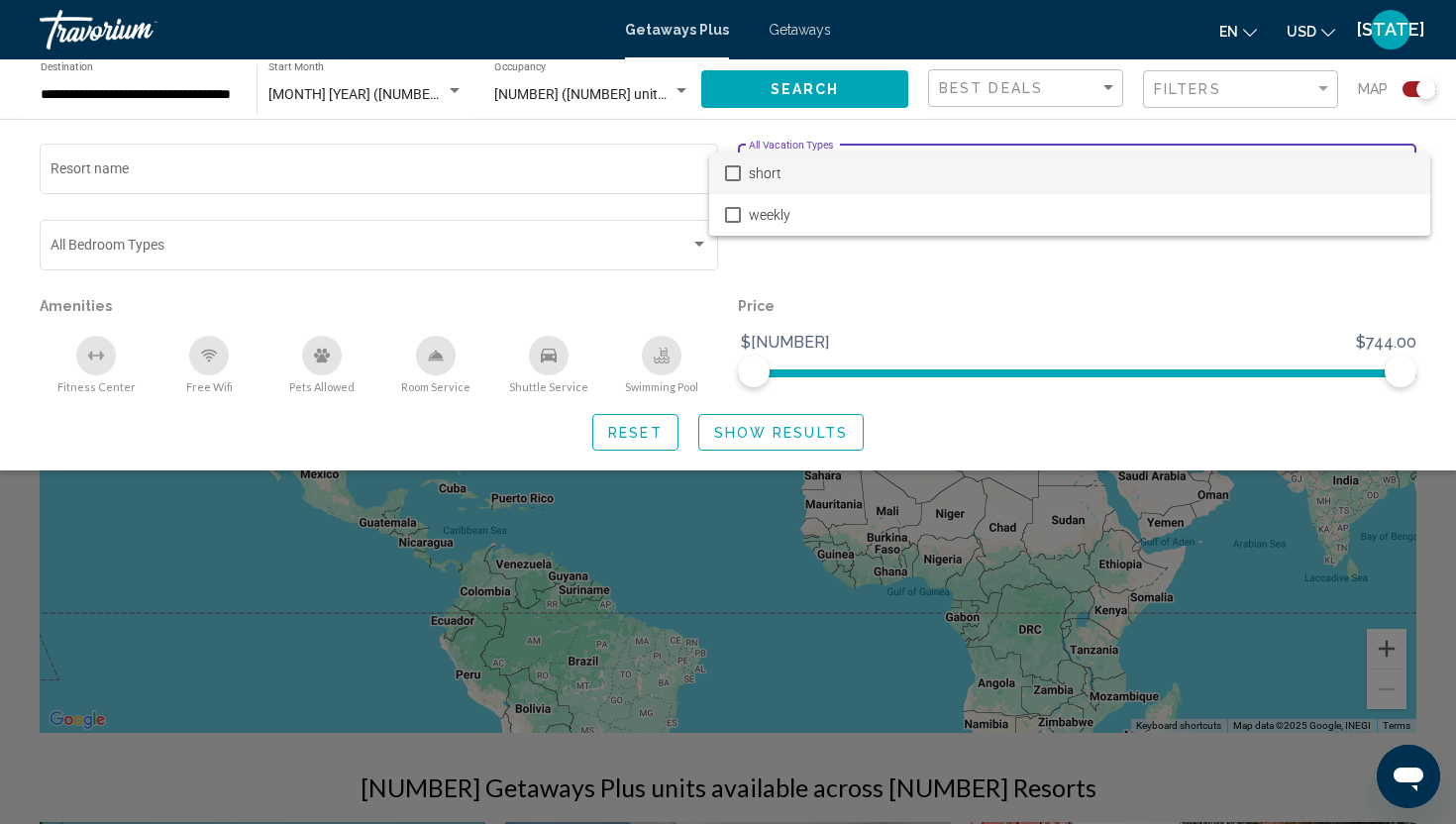 click at bounding box center [728, 412] 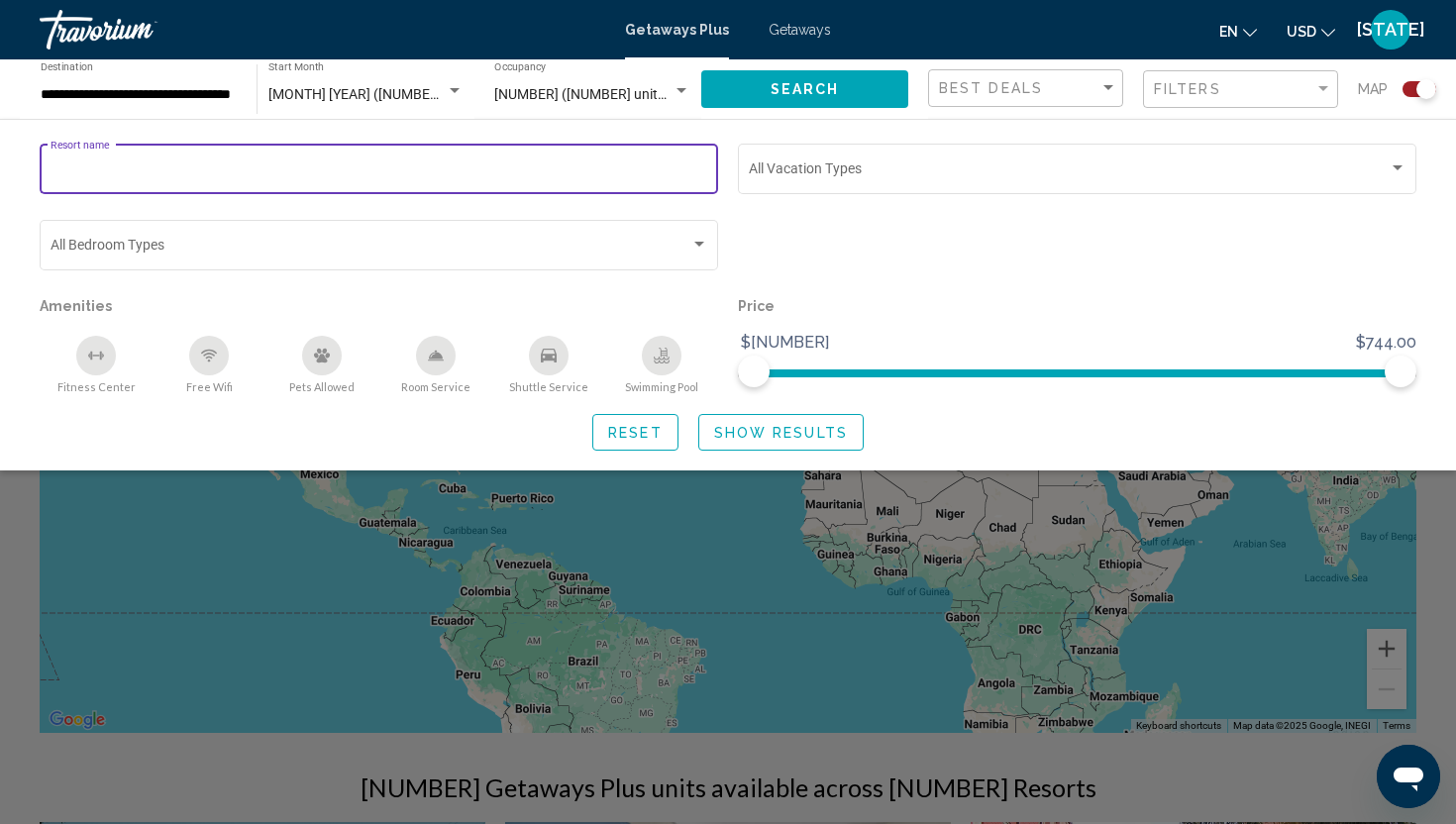 click on "Resort name" at bounding box center [379, 172] 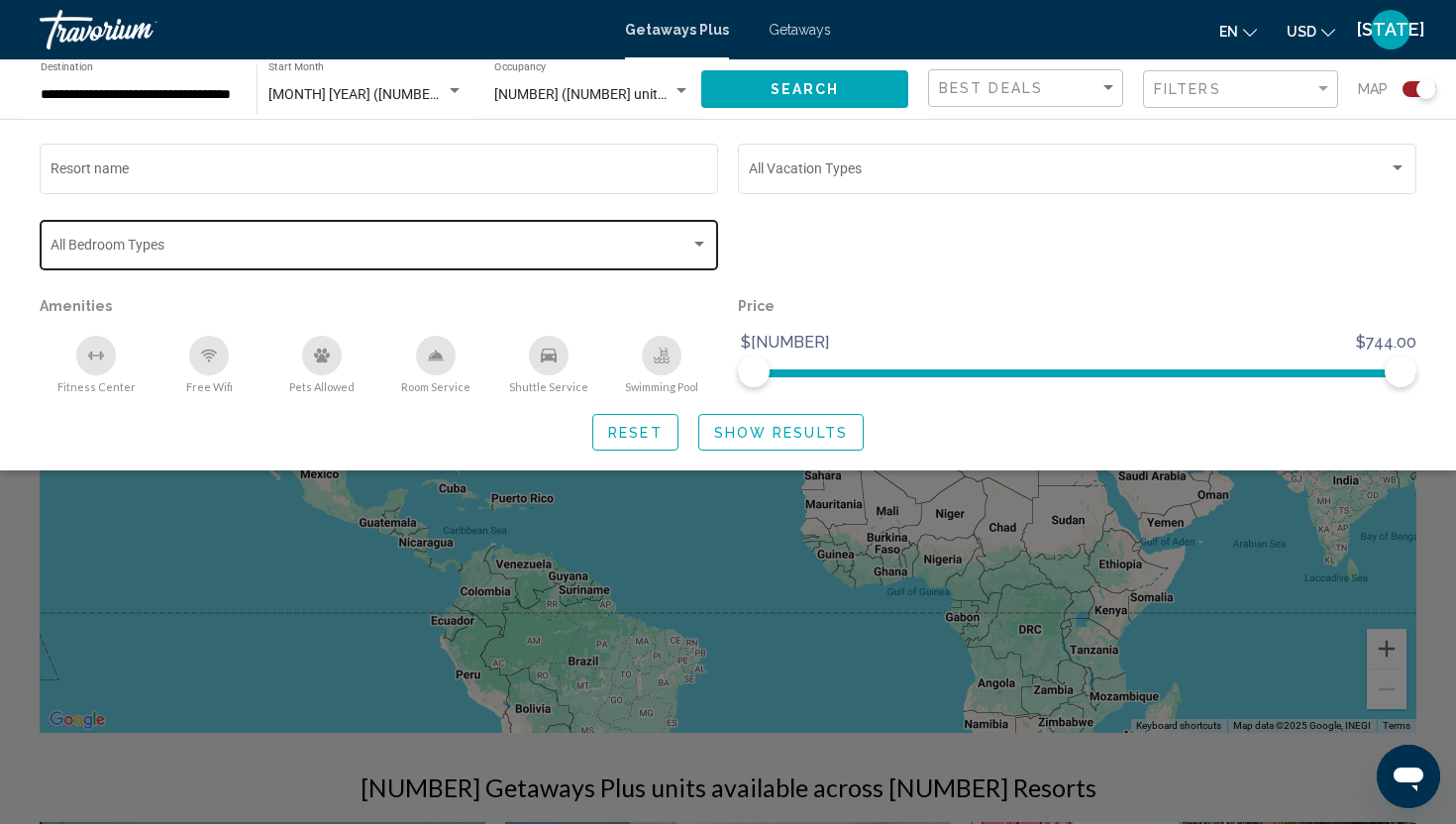 click on "Bedroom Types All Bedroom Types" at bounding box center [379, 243] 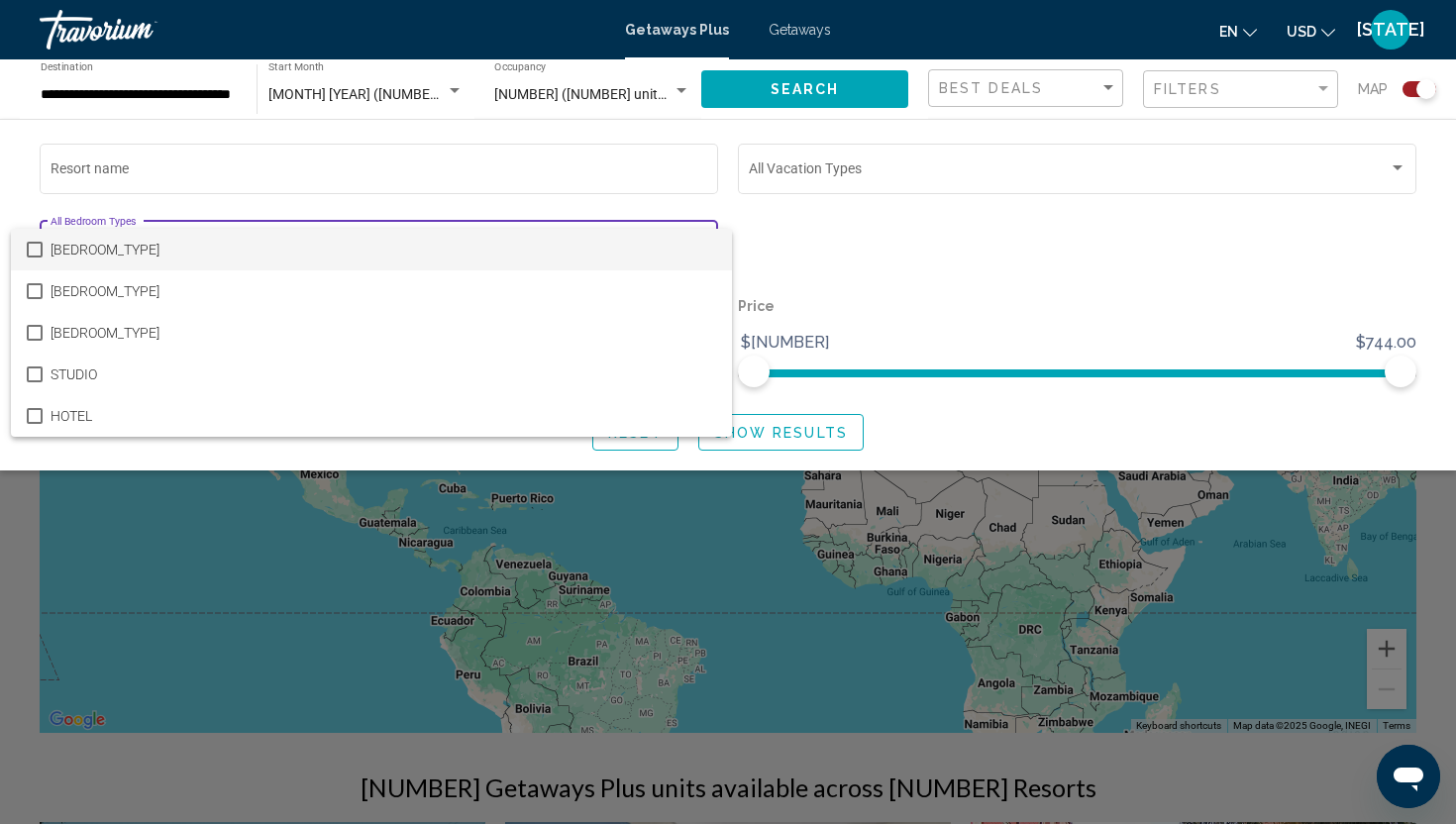 click at bounding box center [728, 412] 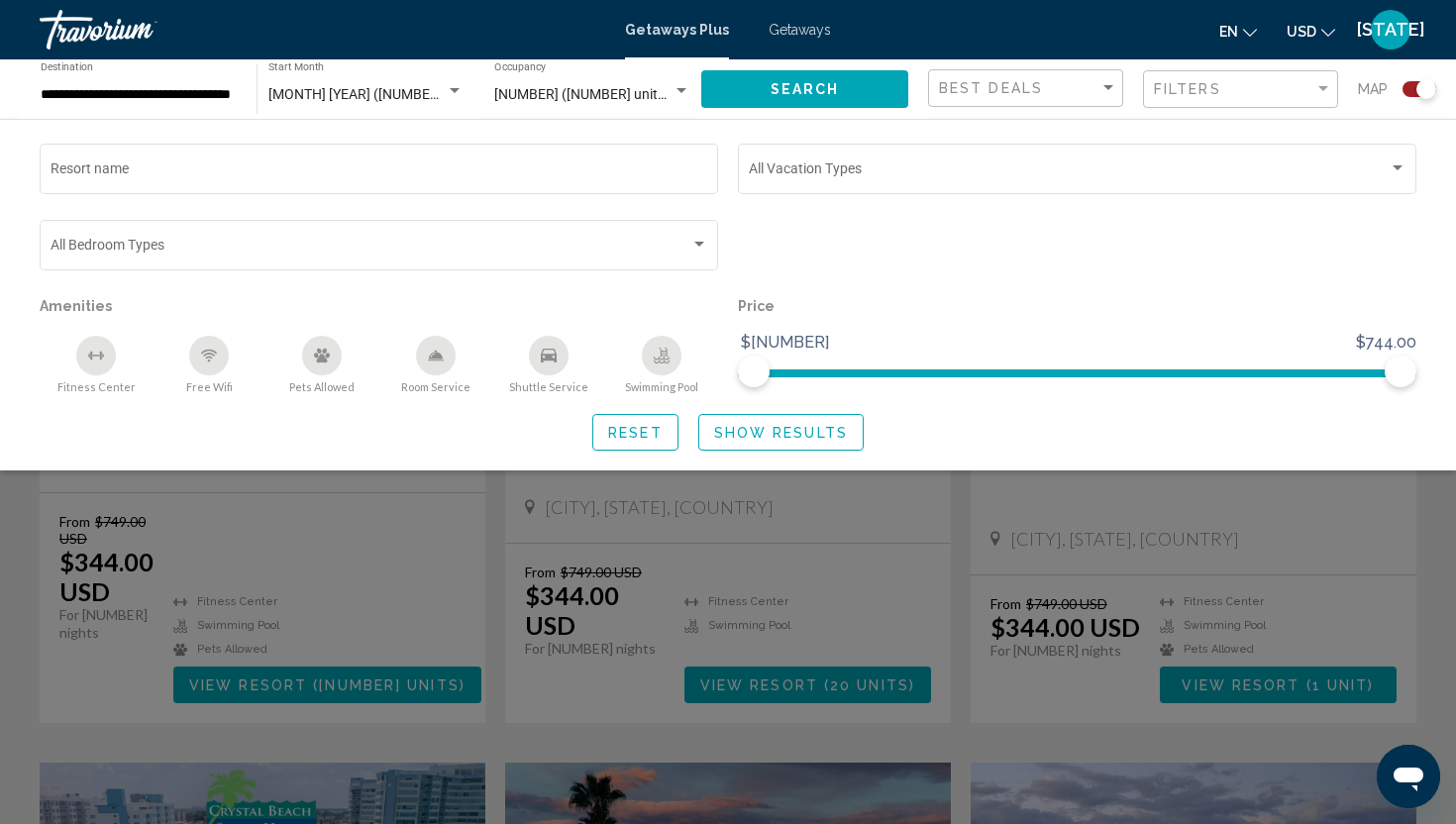 scroll, scrollTop: 828, scrollLeft: 0, axis: vertical 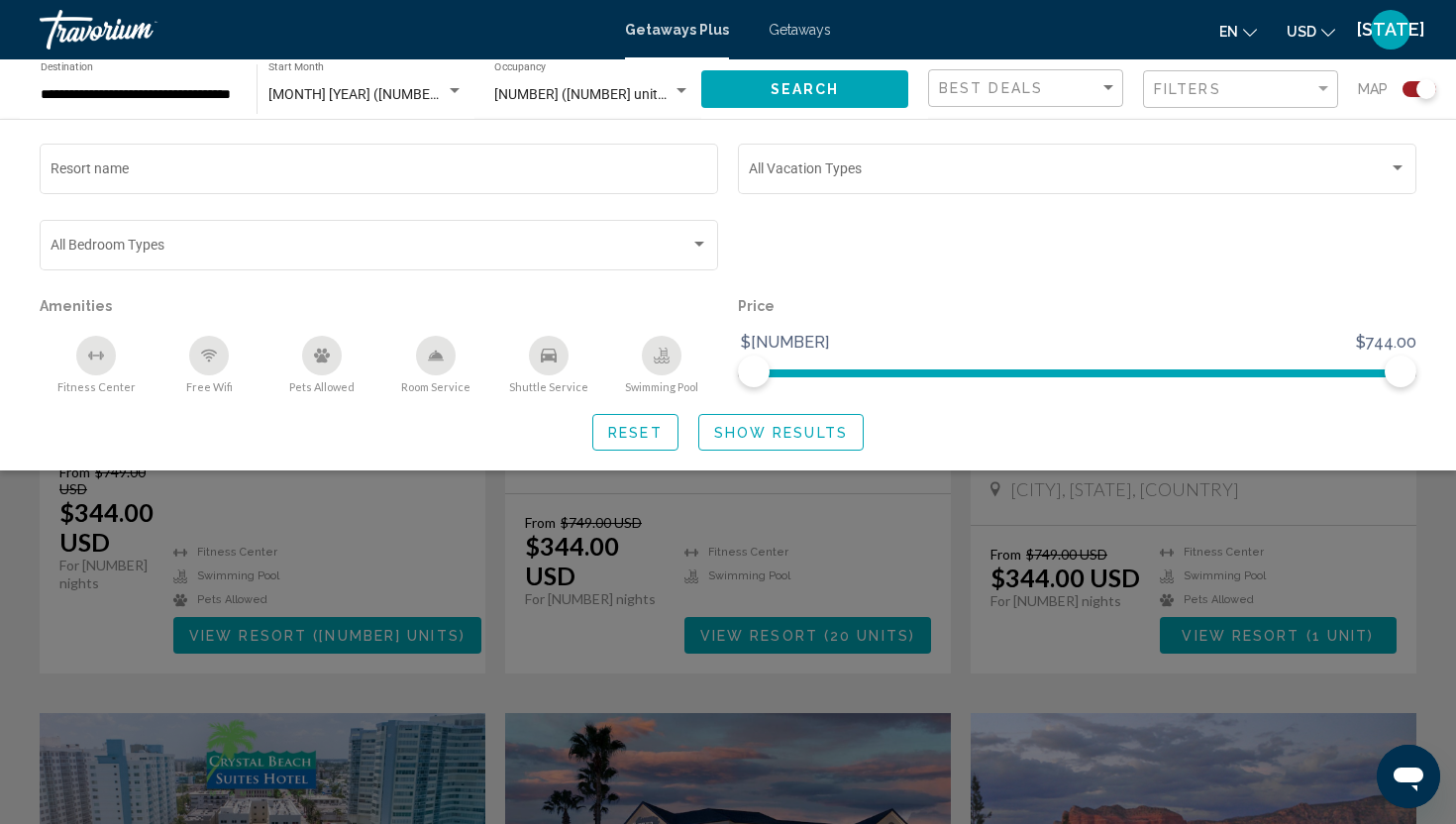 click at bounding box center (728, 561) 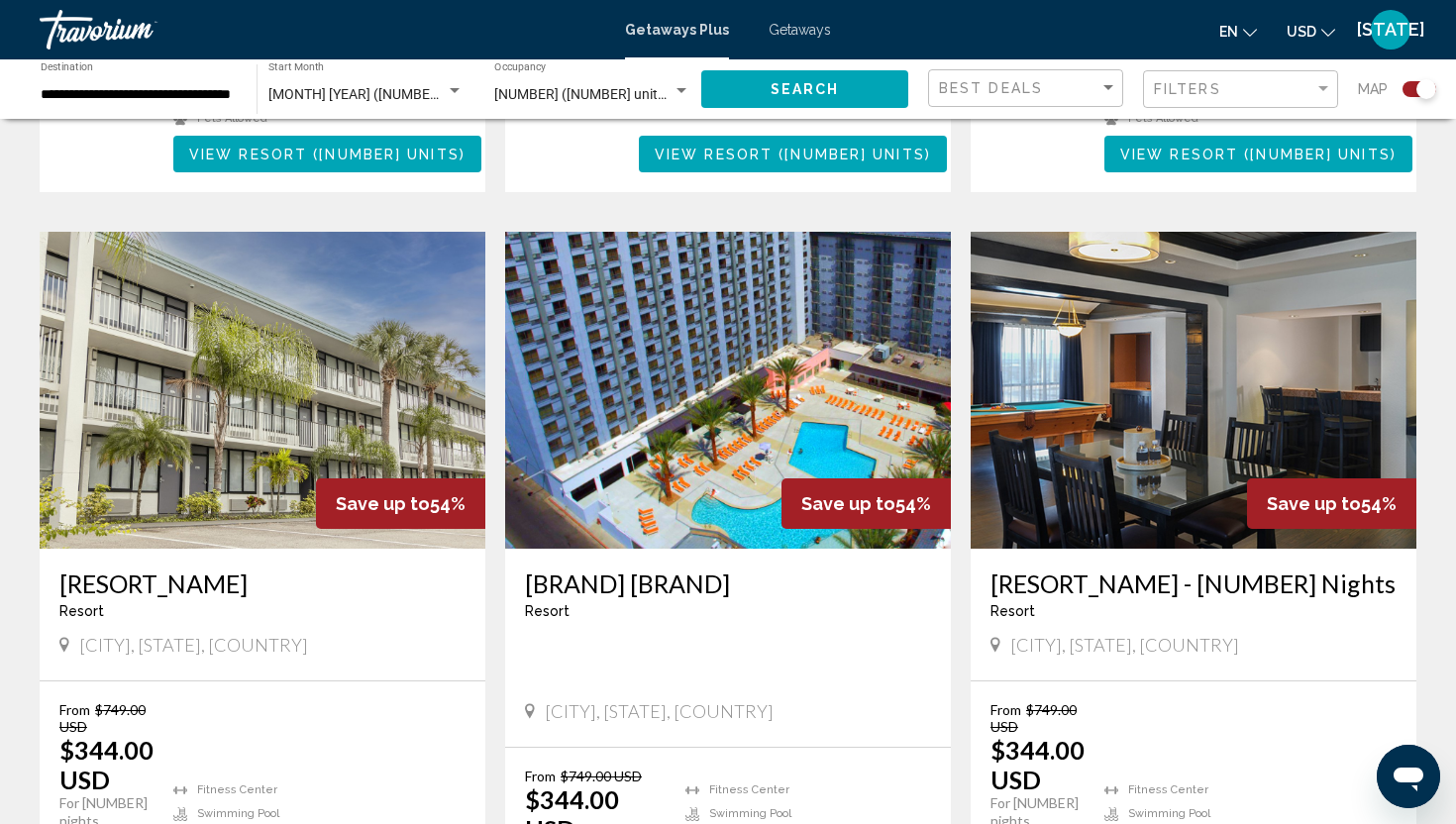 scroll, scrollTop: 3060, scrollLeft: 0, axis: vertical 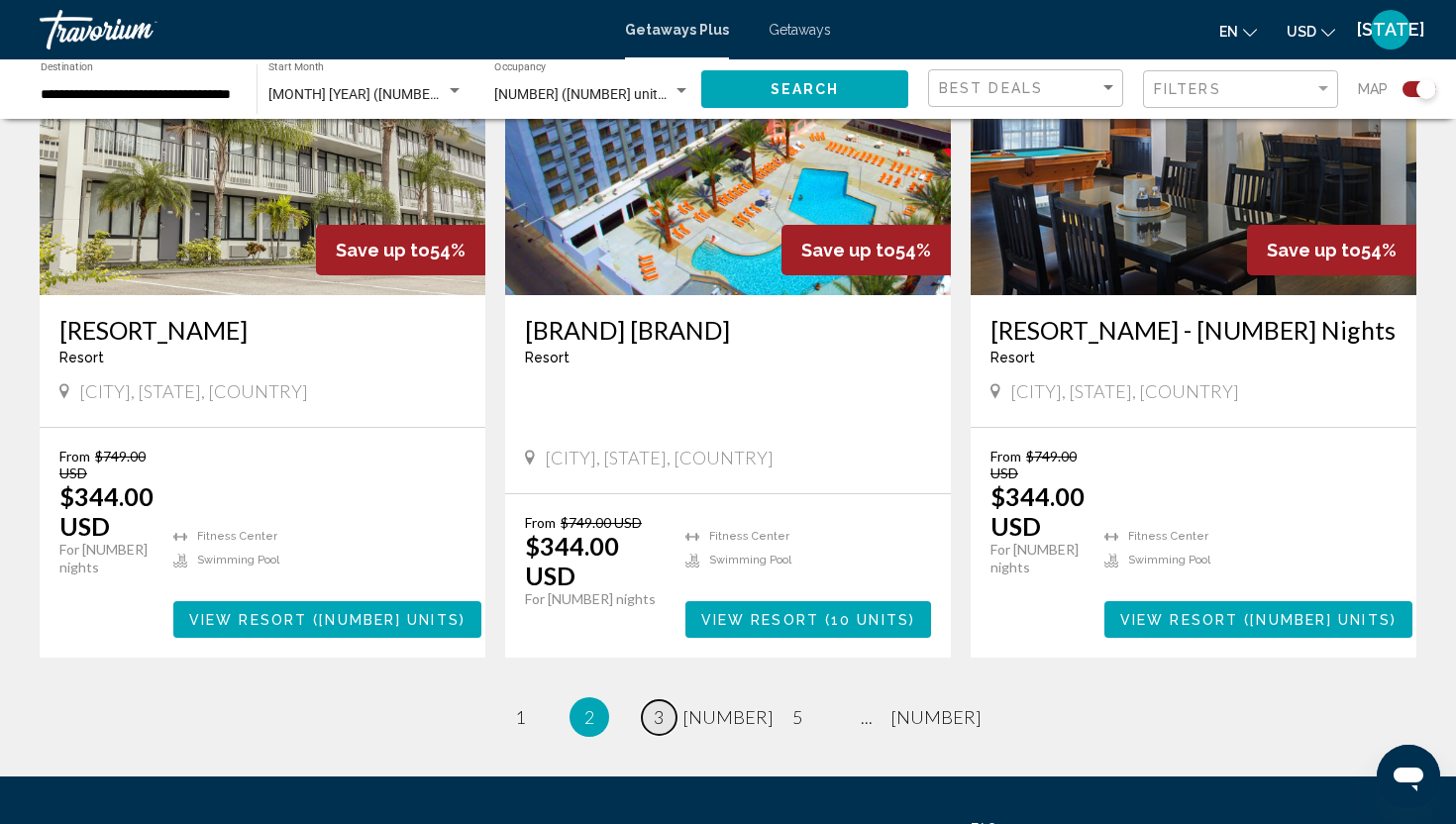 click on "page  [NUMBER]" at bounding box center [520, 717] 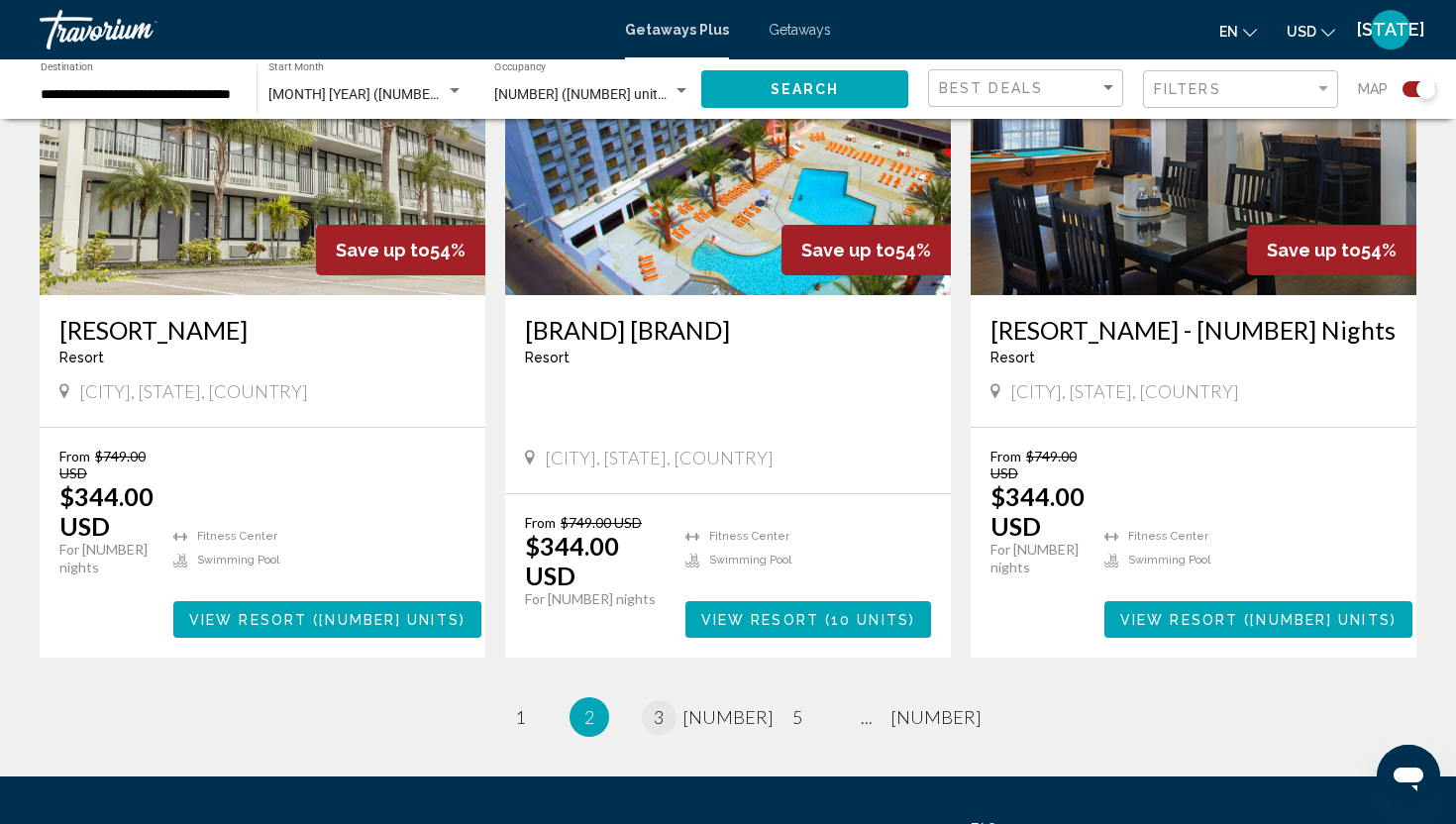 scroll, scrollTop: 0, scrollLeft: 0, axis: both 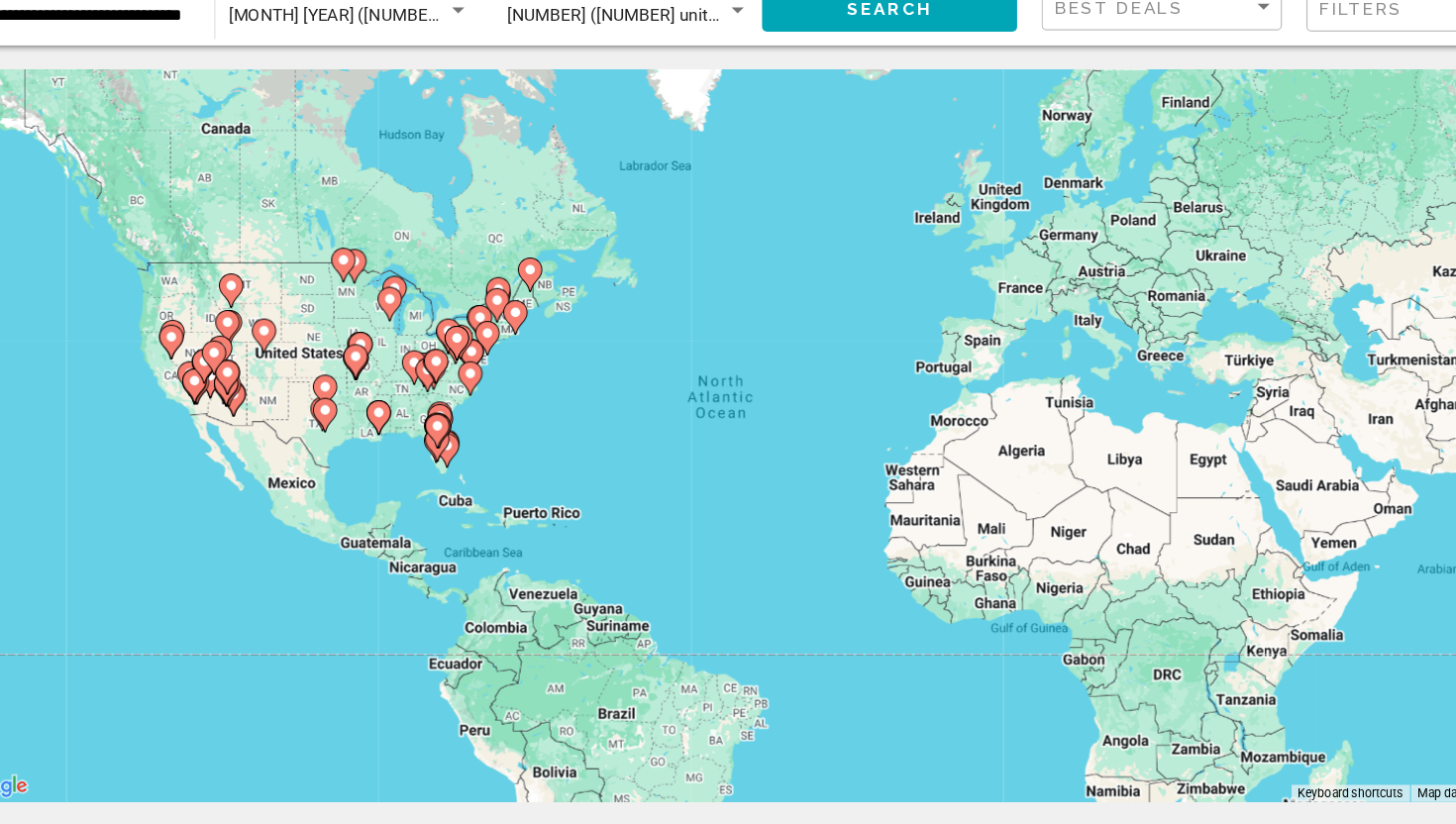 click on "**********" at bounding box center [139, 89] 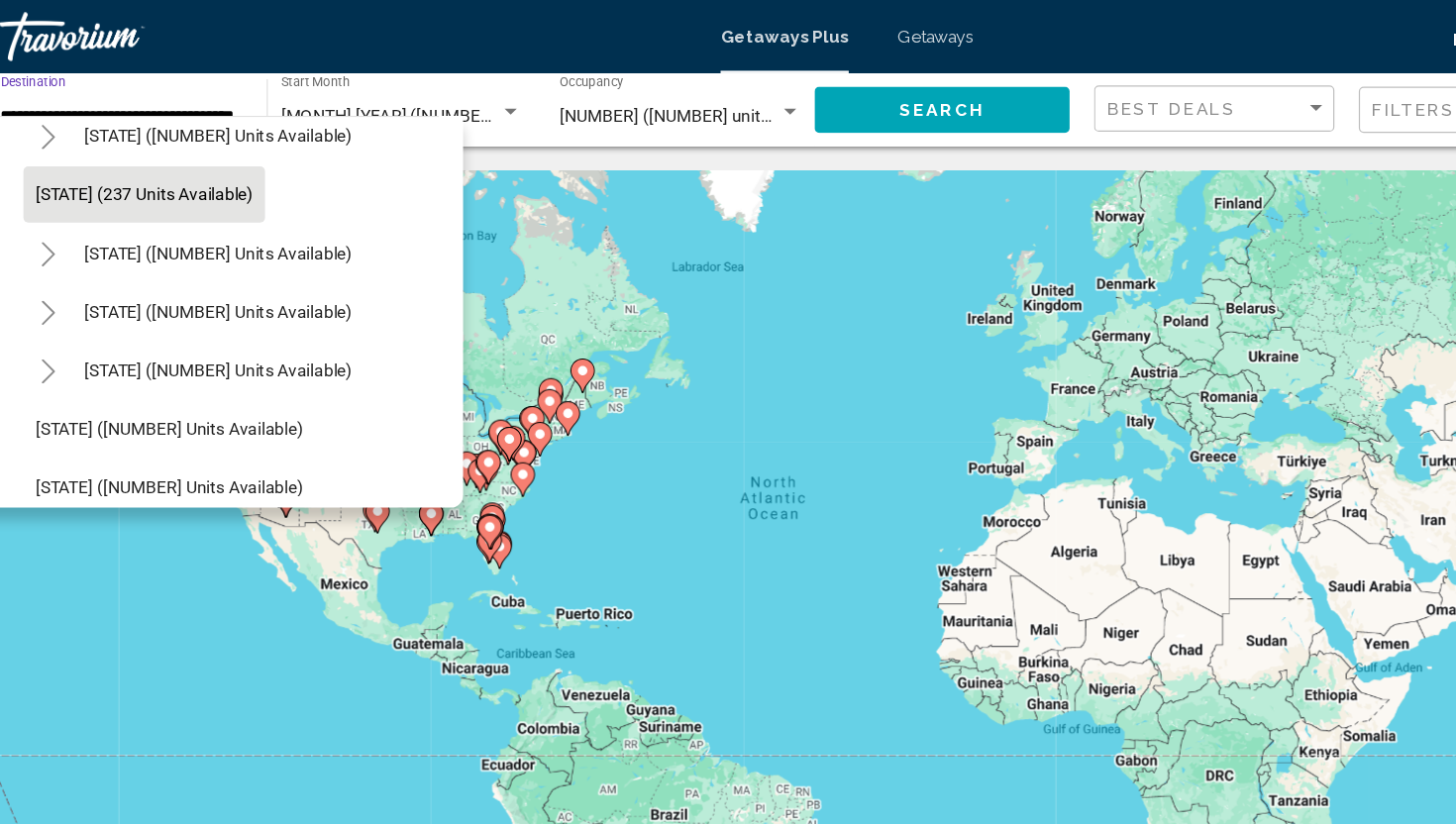 scroll, scrollTop: 82, scrollLeft: 0, axis: vertical 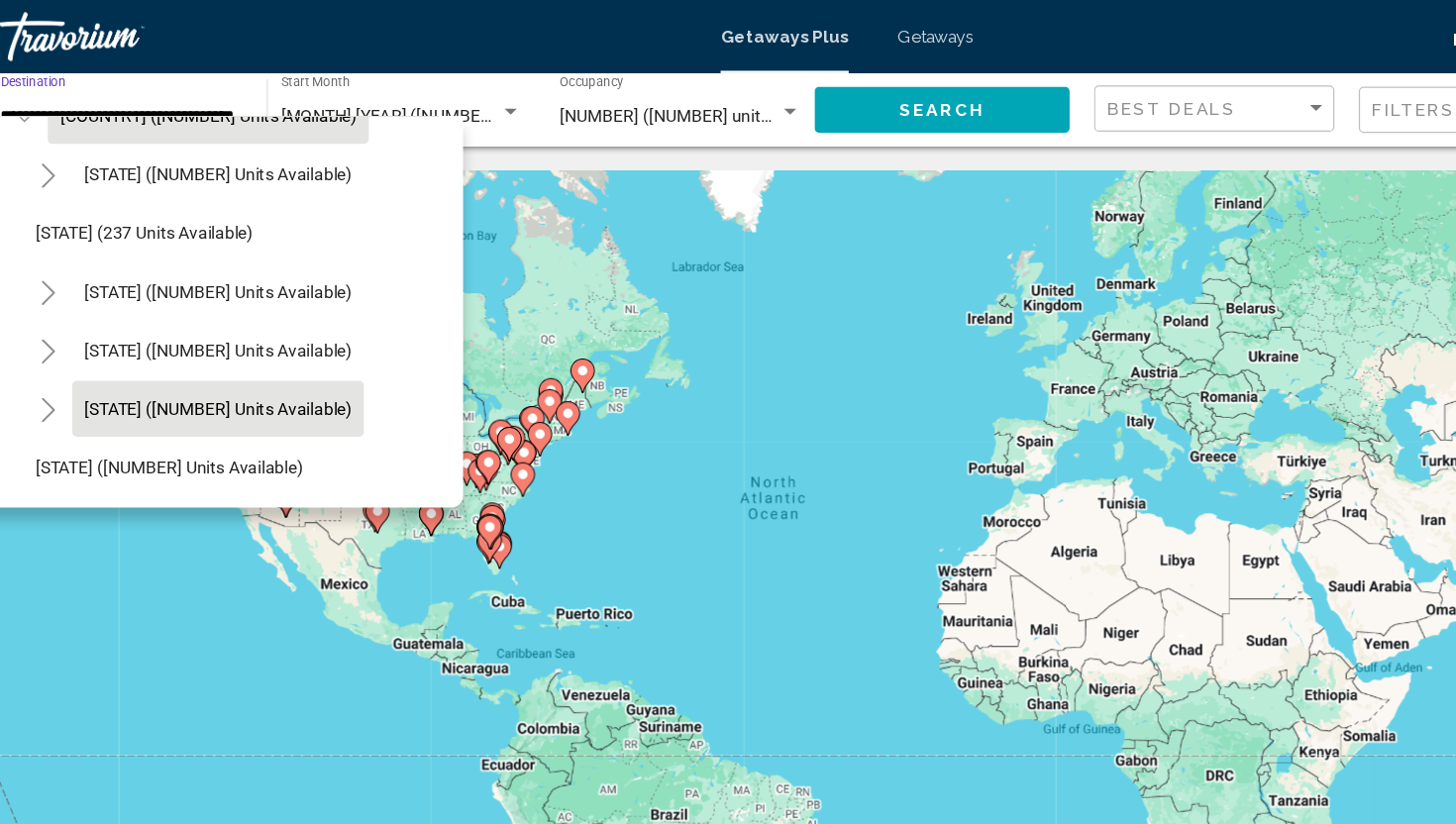 click on "[STATE] ([NUMBER] units available)" at bounding box center (217, 142) 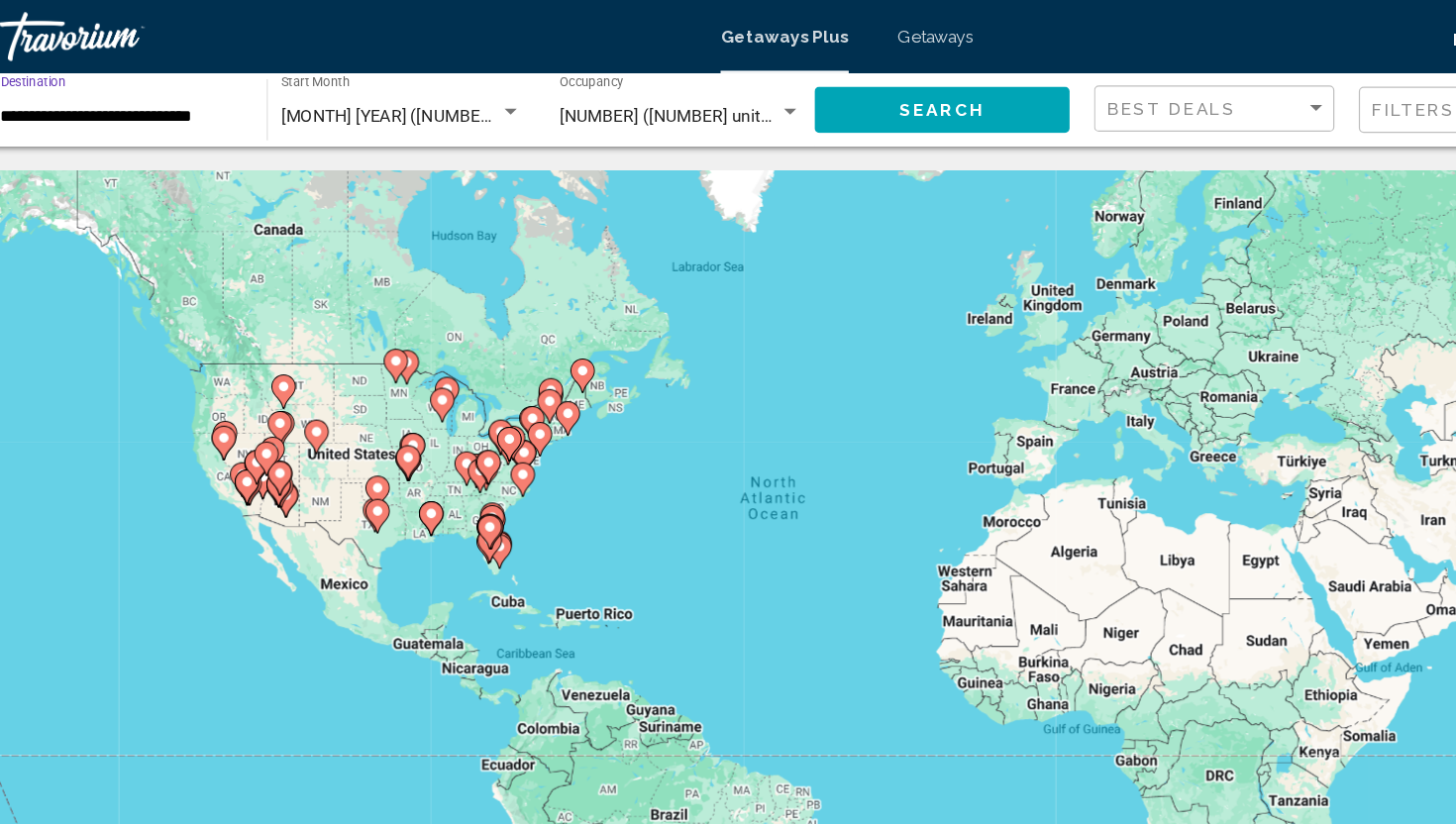click on "**********" at bounding box center (139, 95) 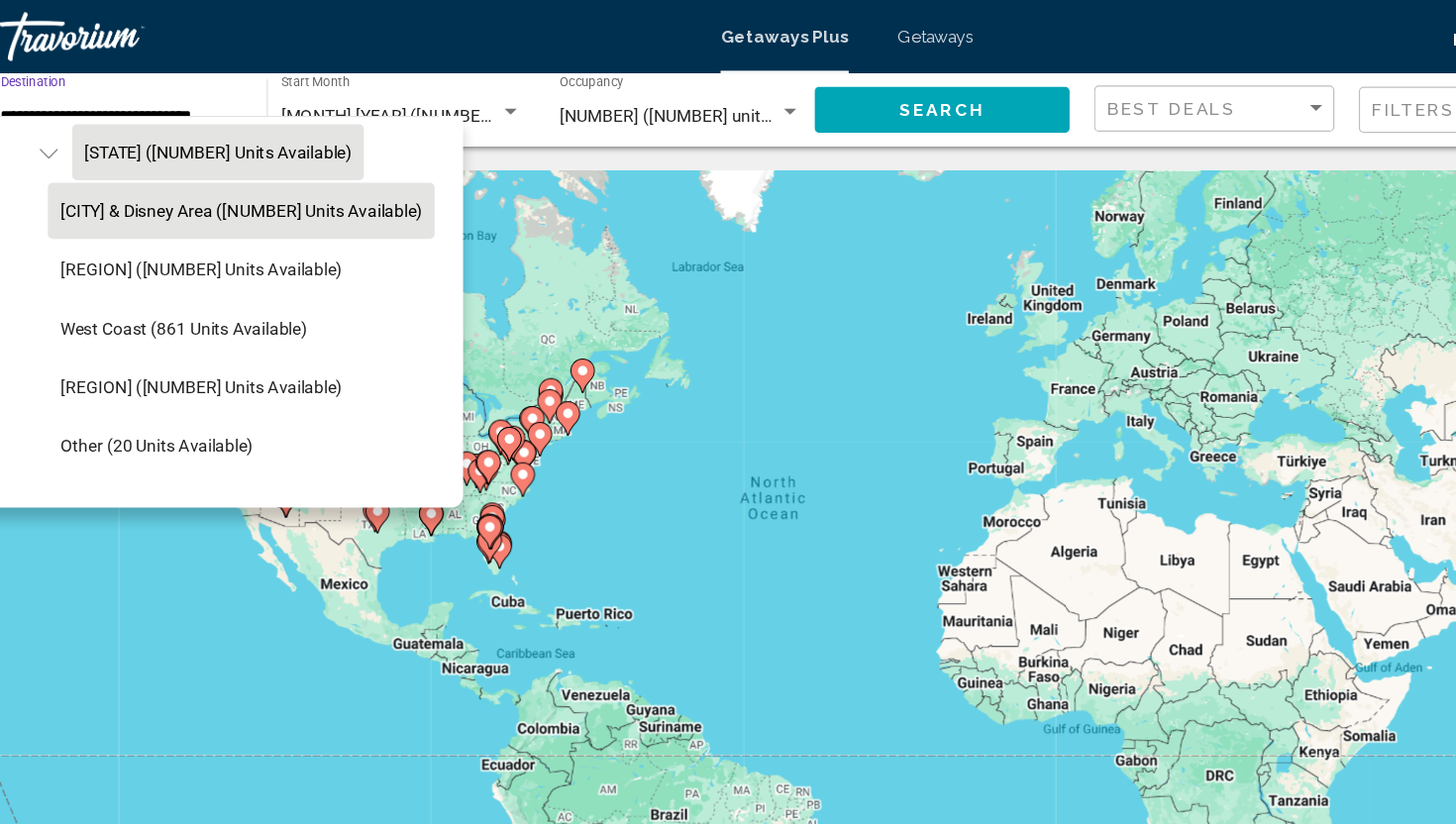 scroll, scrollTop: 286, scrollLeft: 0, axis: vertical 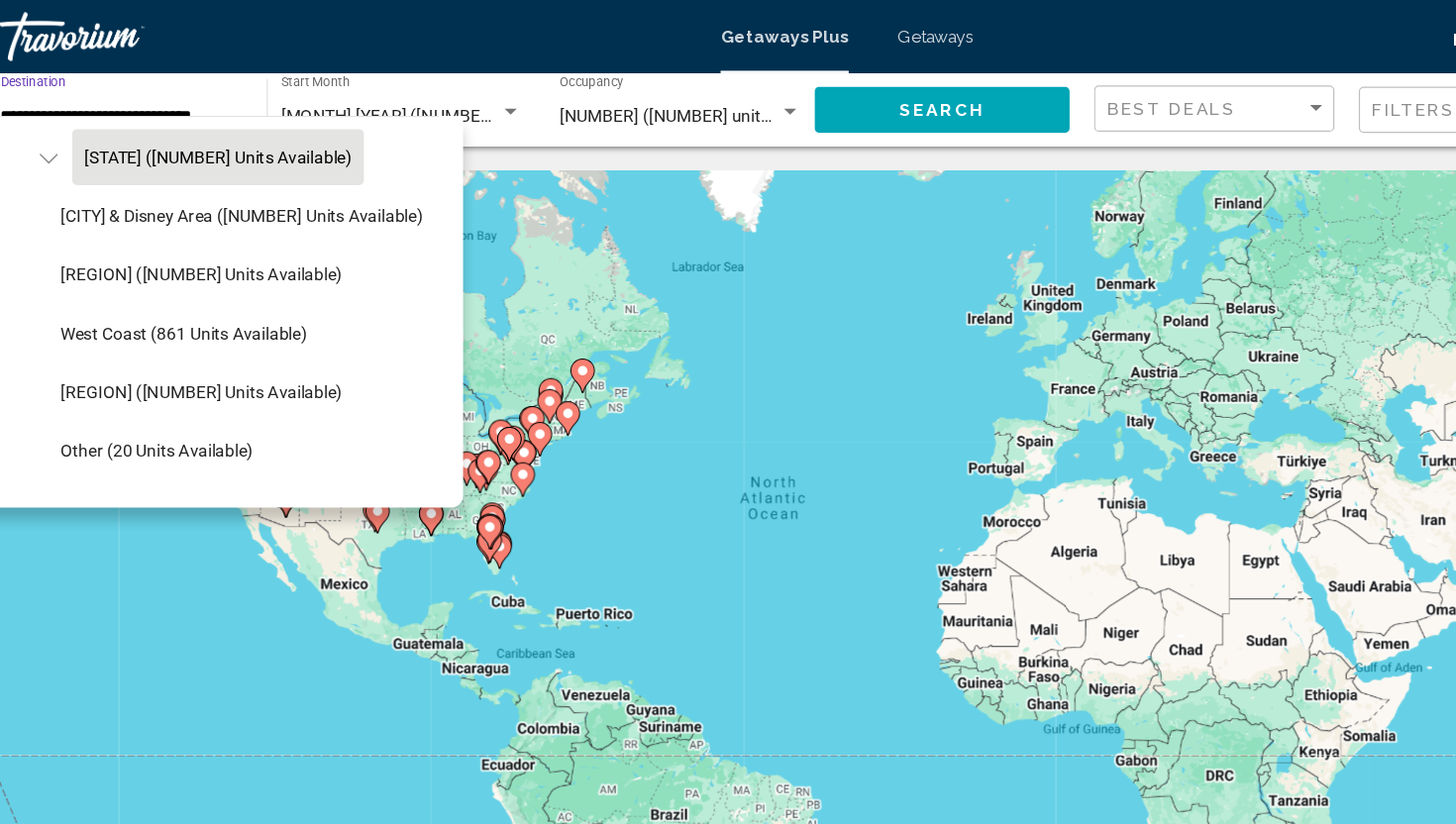 click on "To navigate, press the arrow keys. To activate drag with keyboard, press Alt + Enter. Once in keyboard drag state, use the arrow keys to move the marker. To complete the drag, press the Enter key. To cancel, press Escape." at bounding box center [728, 436] 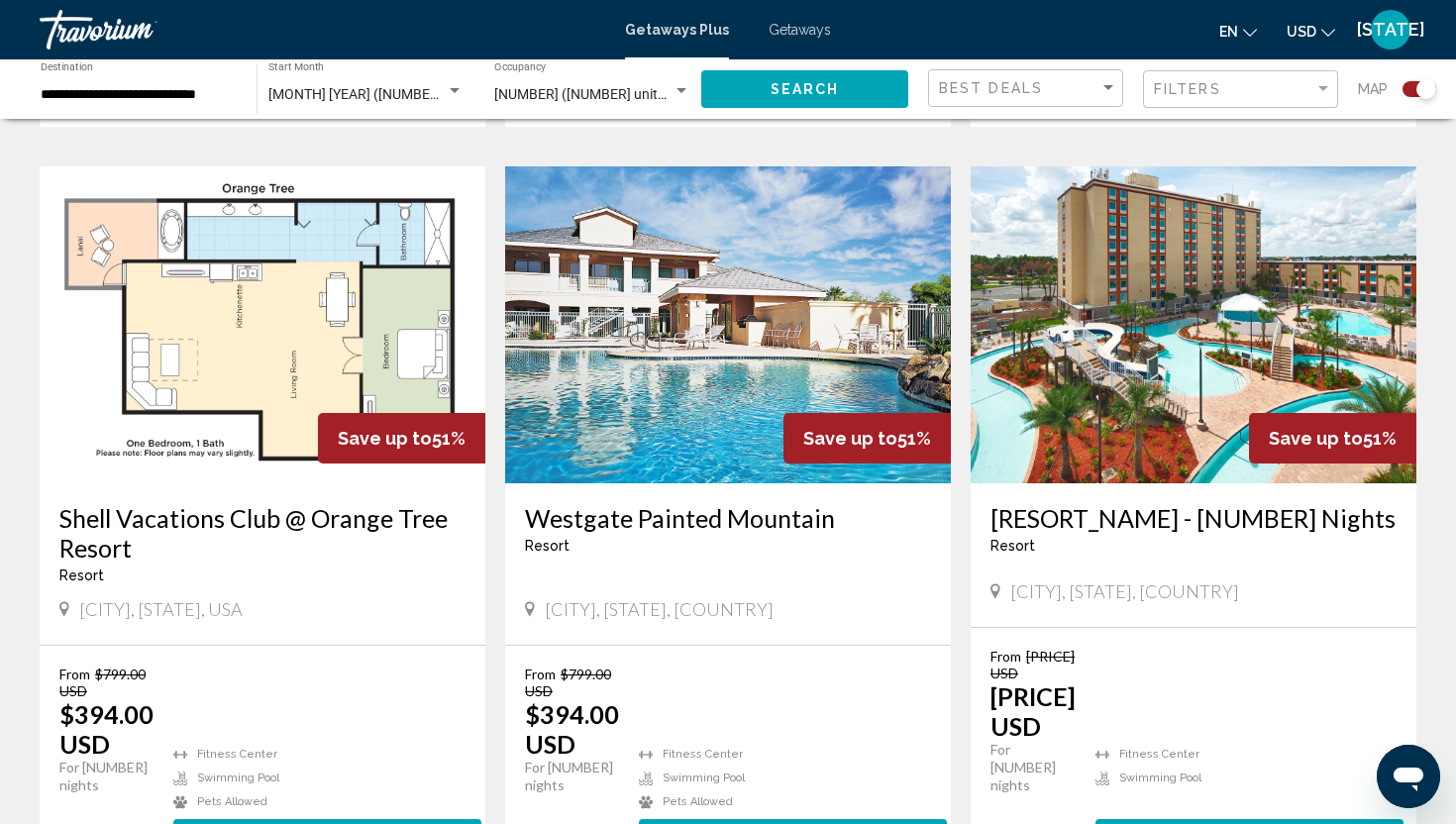 scroll, scrollTop: 2850, scrollLeft: 0, axis: vertical 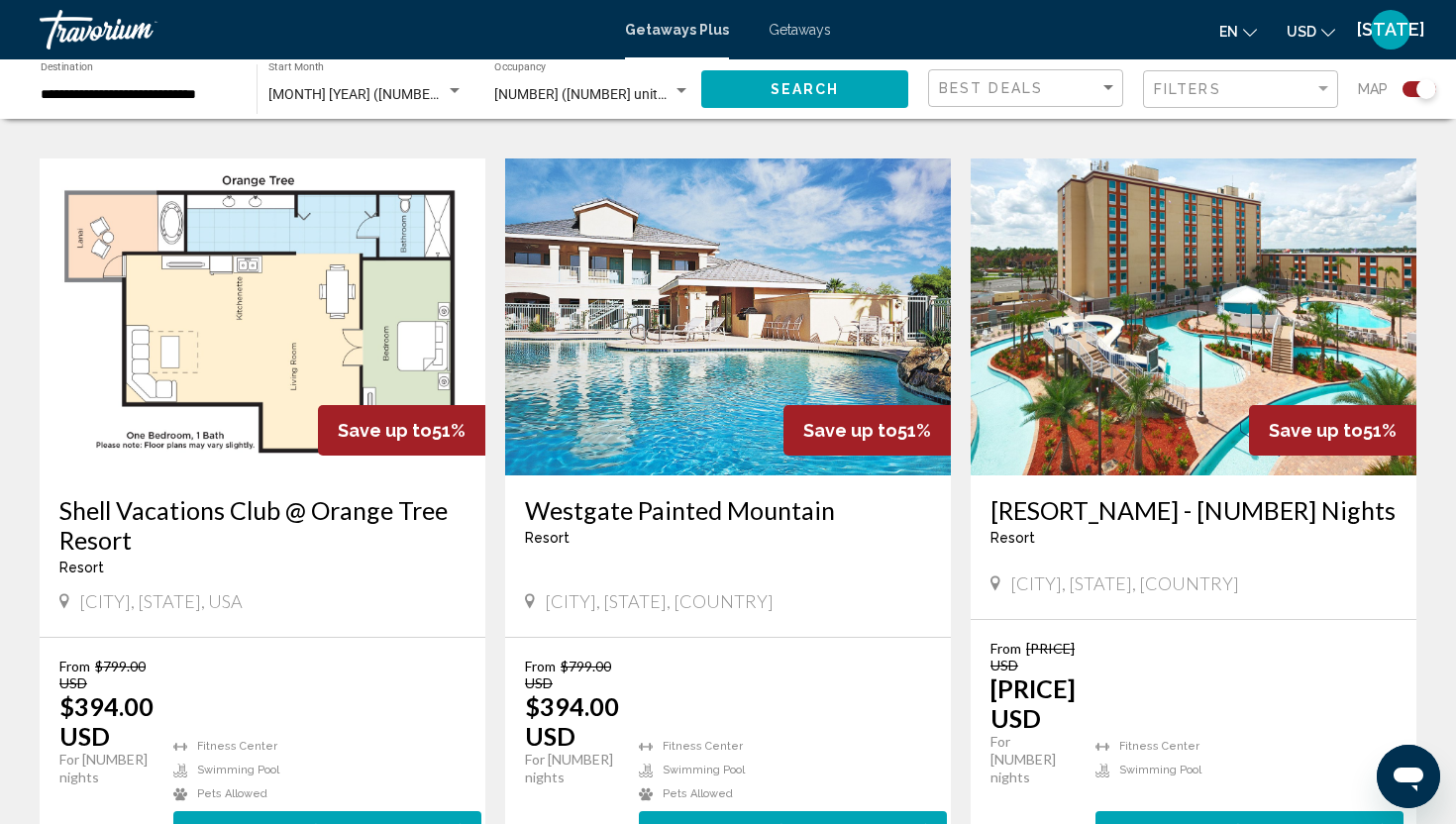click on "[NUMBER]" at bounding box center [520, 927] 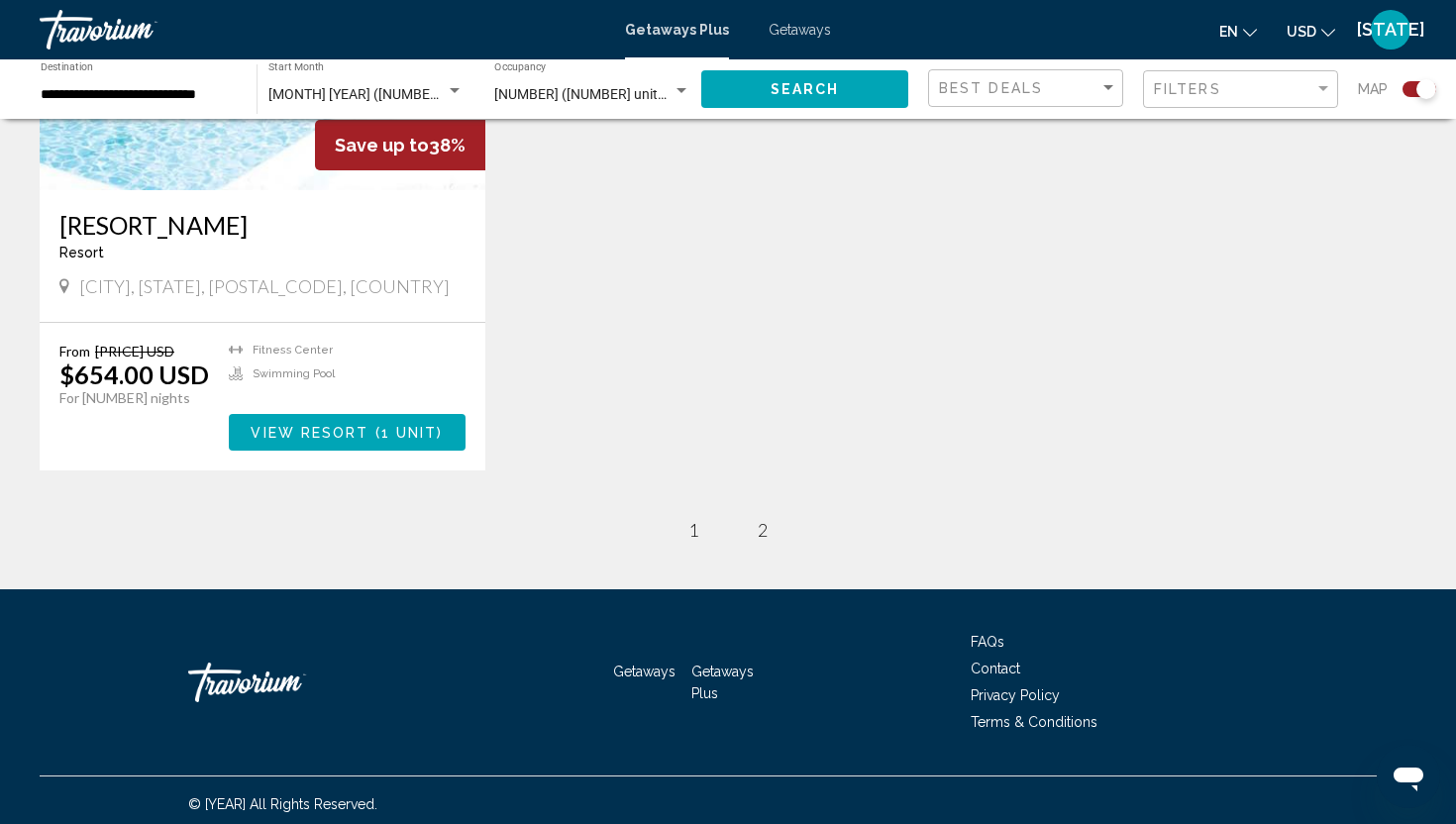 scroll, scrollTop: 986, scrollLeft: 0, axis: vertical 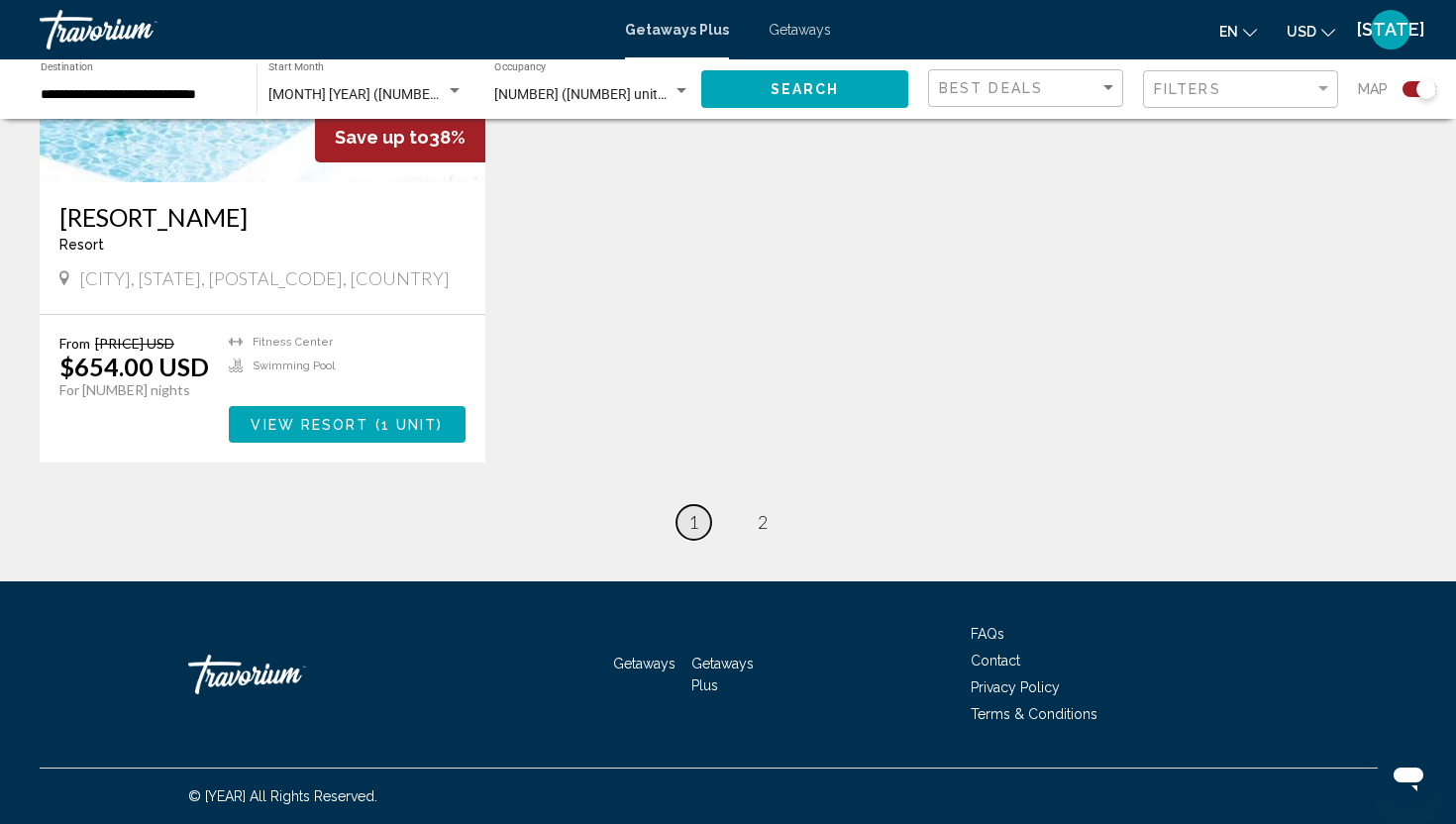 click on "1" at bounding box center [693, 522] 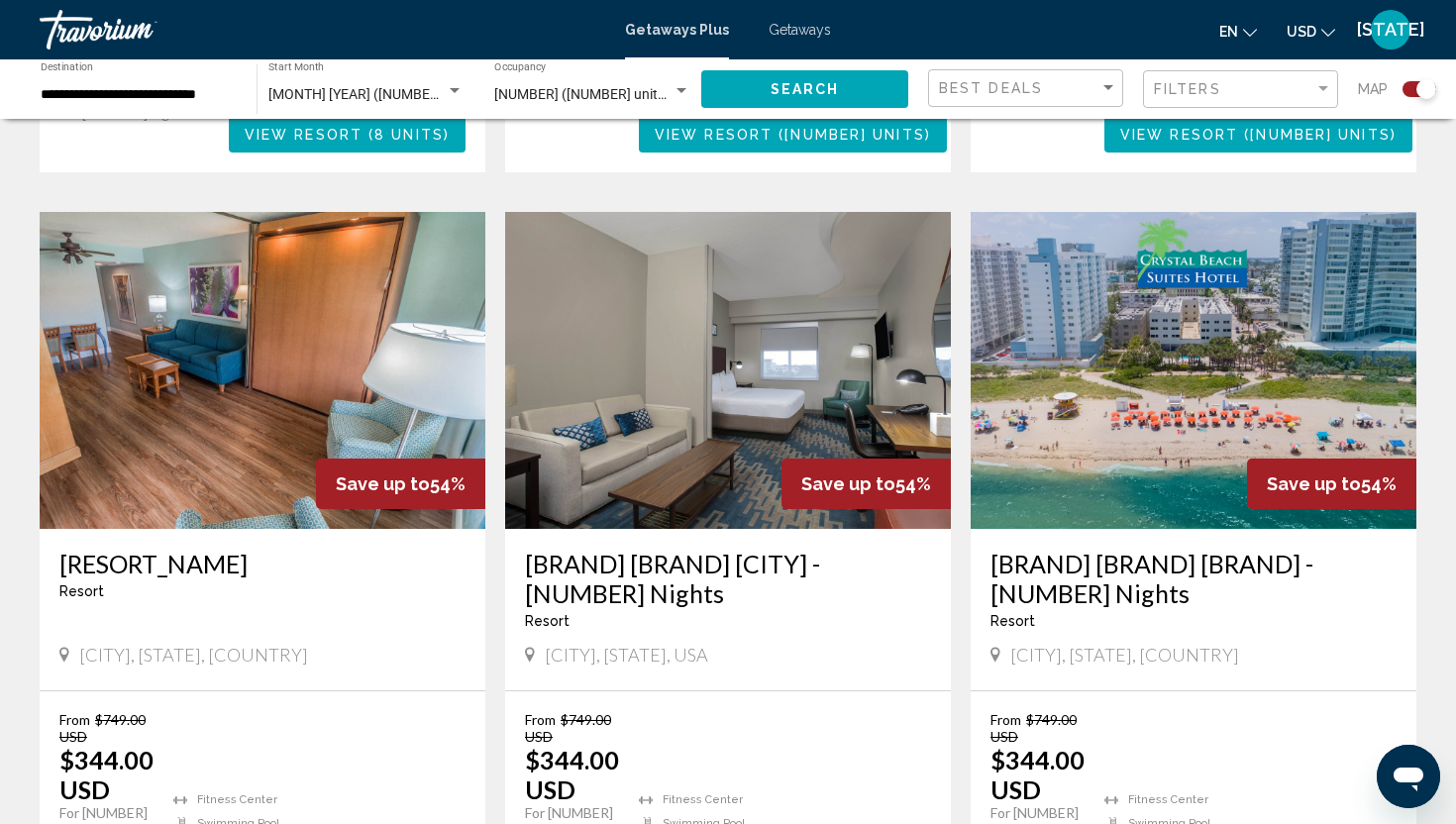 scroll, scrollTop: 3142, scrollLeft: 0, axis: vertical 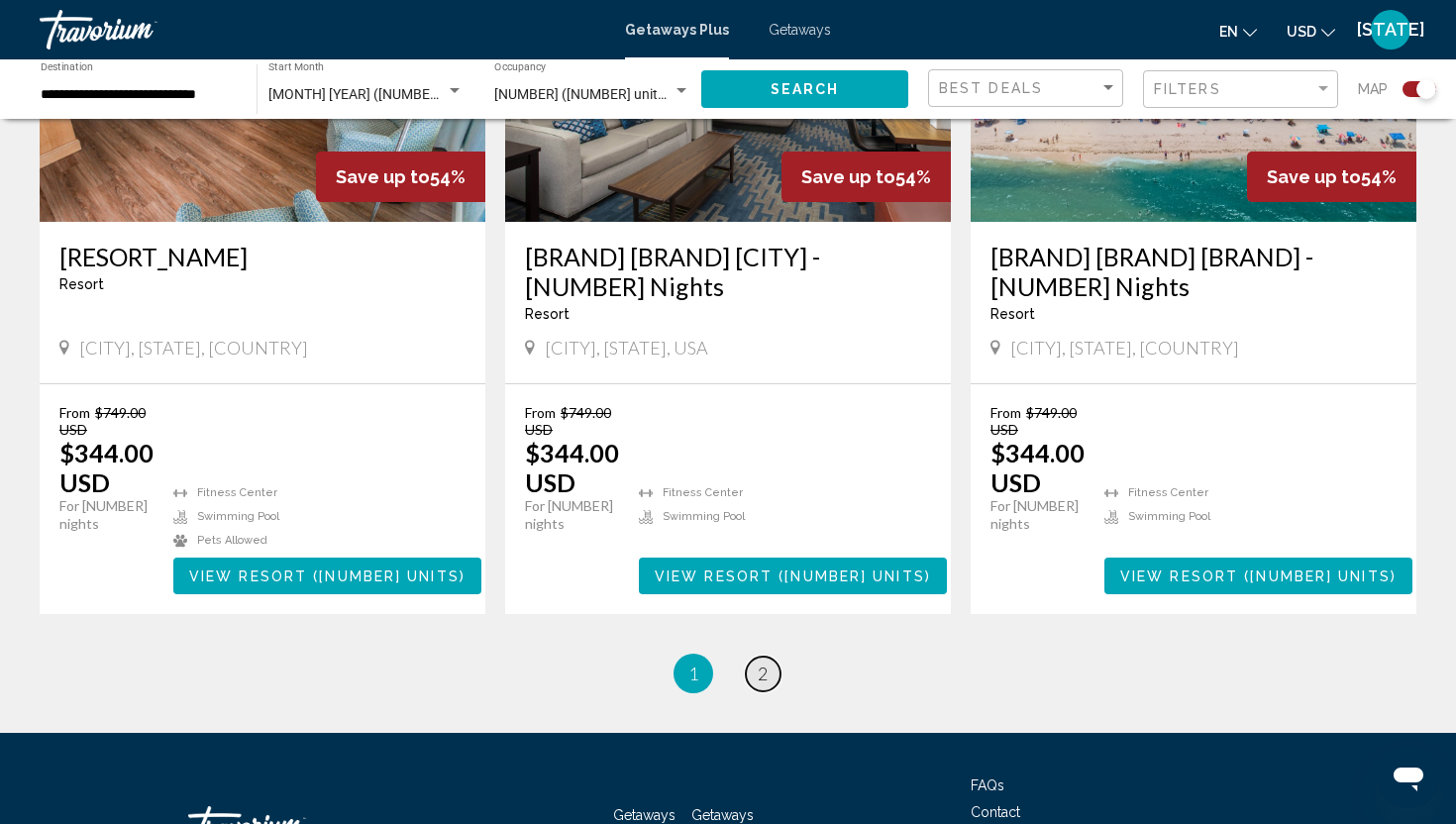 click on "2" at bounding box center [763, 673] 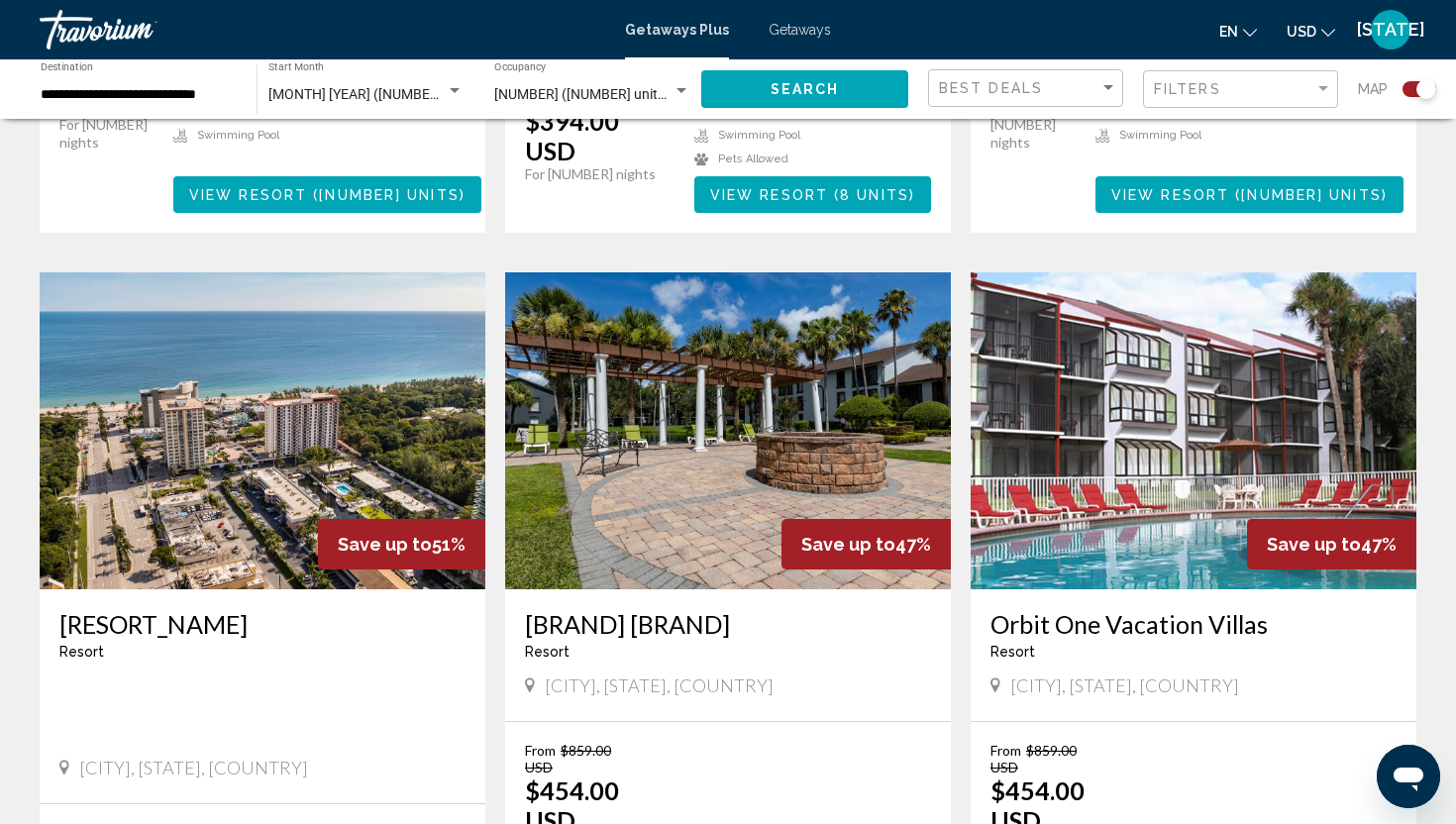 scroll, scrollTop: 1360, scrollLeft: 0, axis: vertical 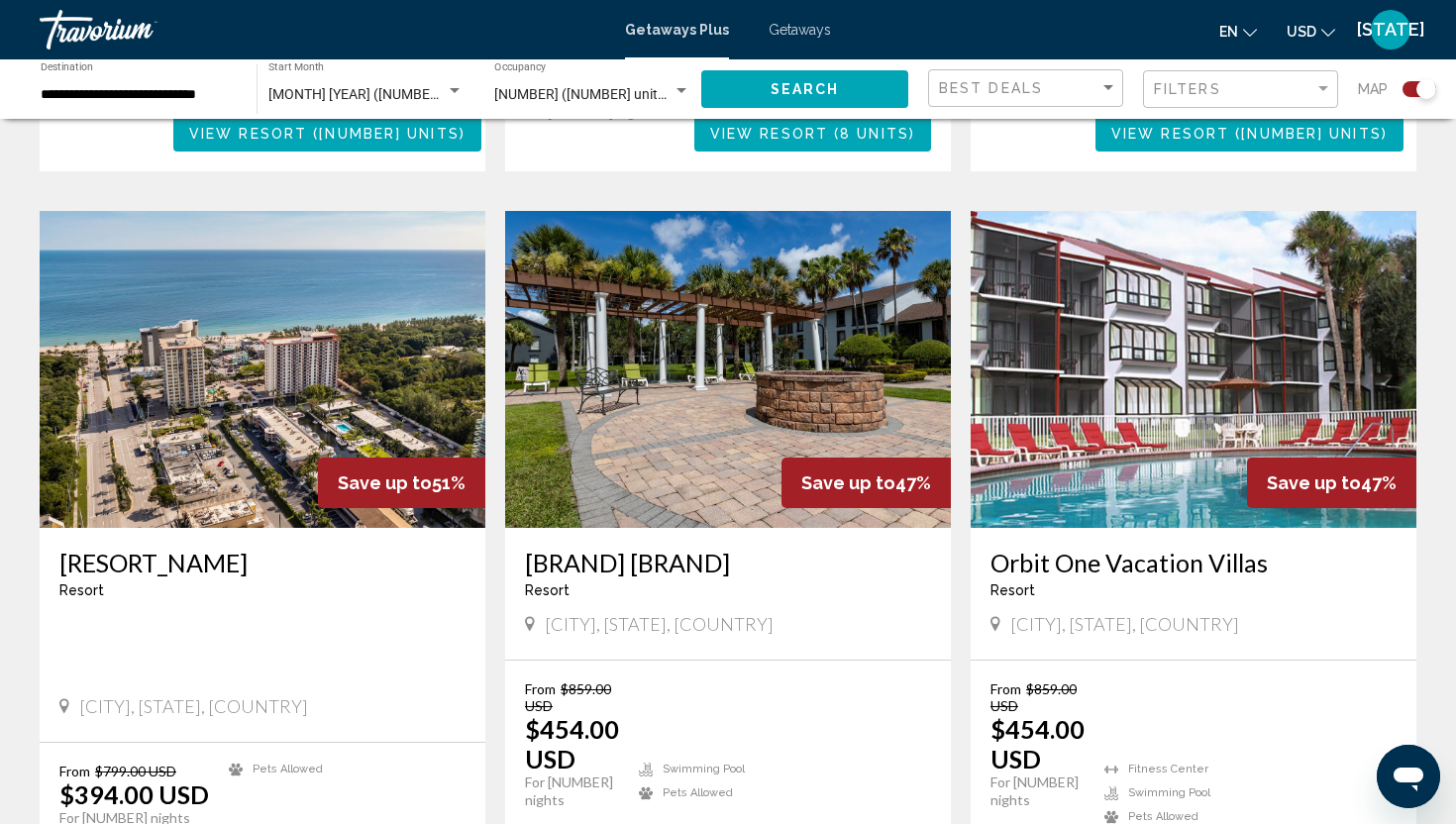 click at bounding box center [262, 369] 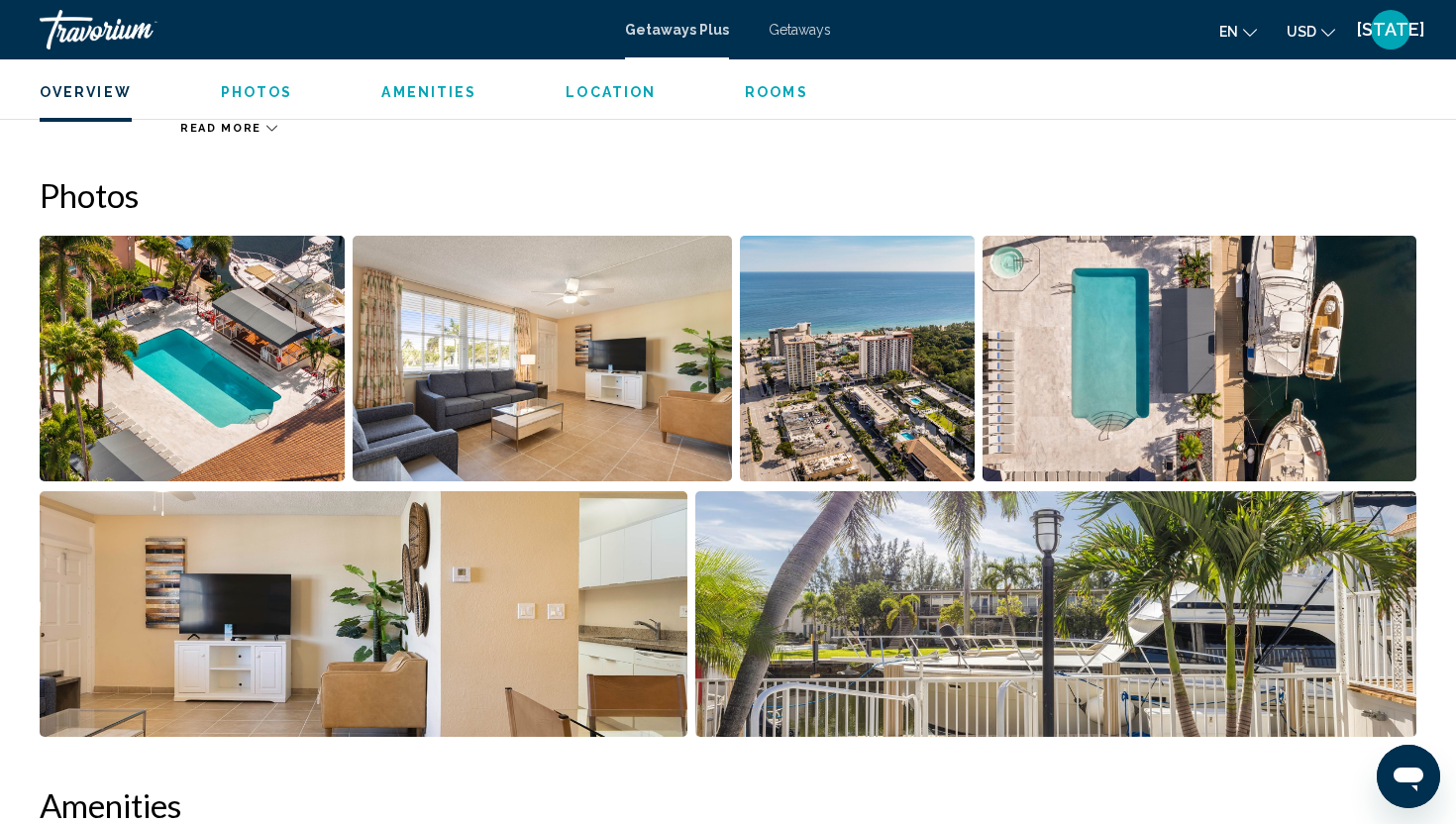 scroll, scrollTop: 736, scrollLeft: 0, axis: vertical 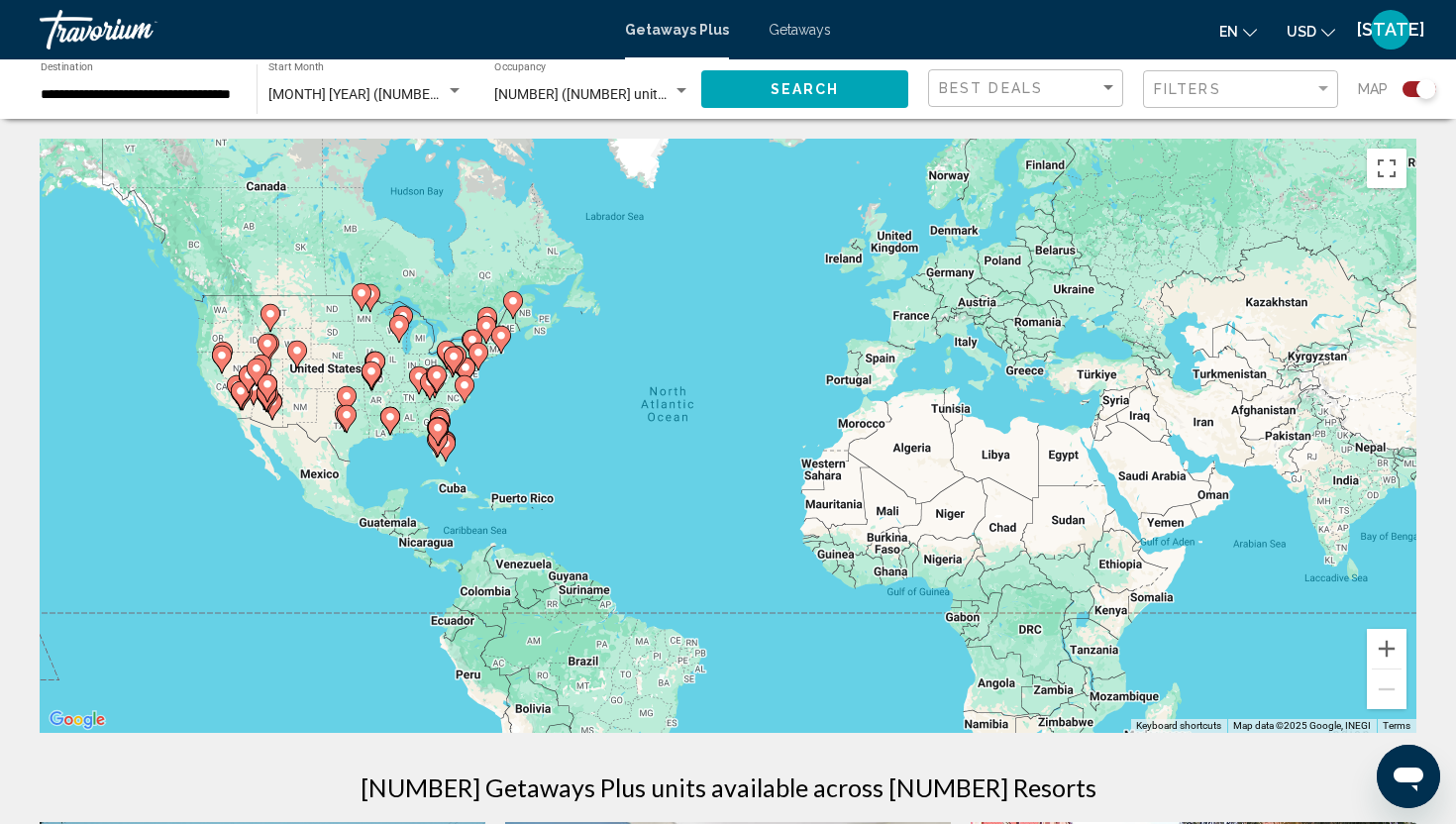 click on "Getaways" at bounding box center [799, 30] 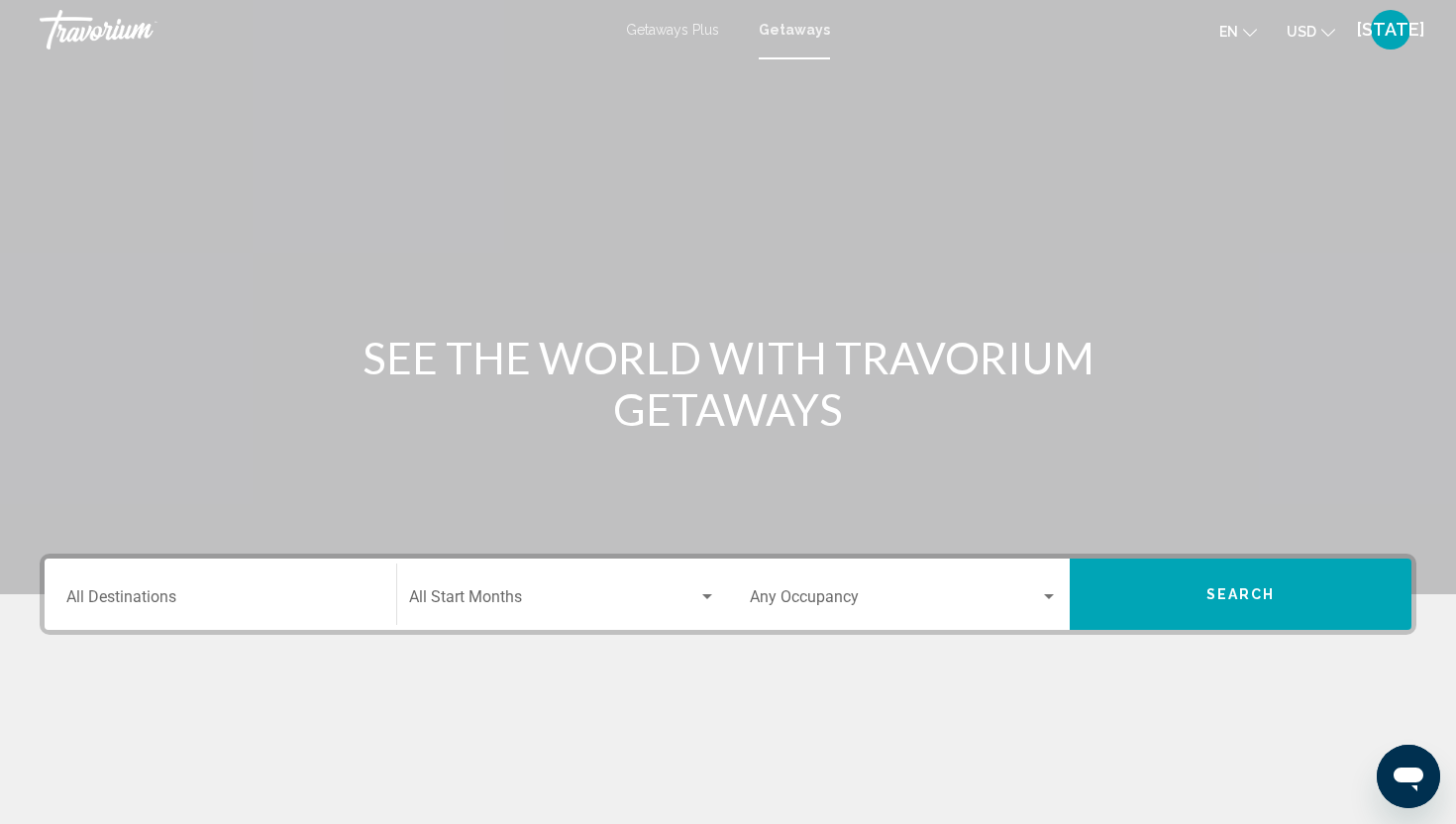 click on "Destination All Destinations" at bounding box center [220, 601] 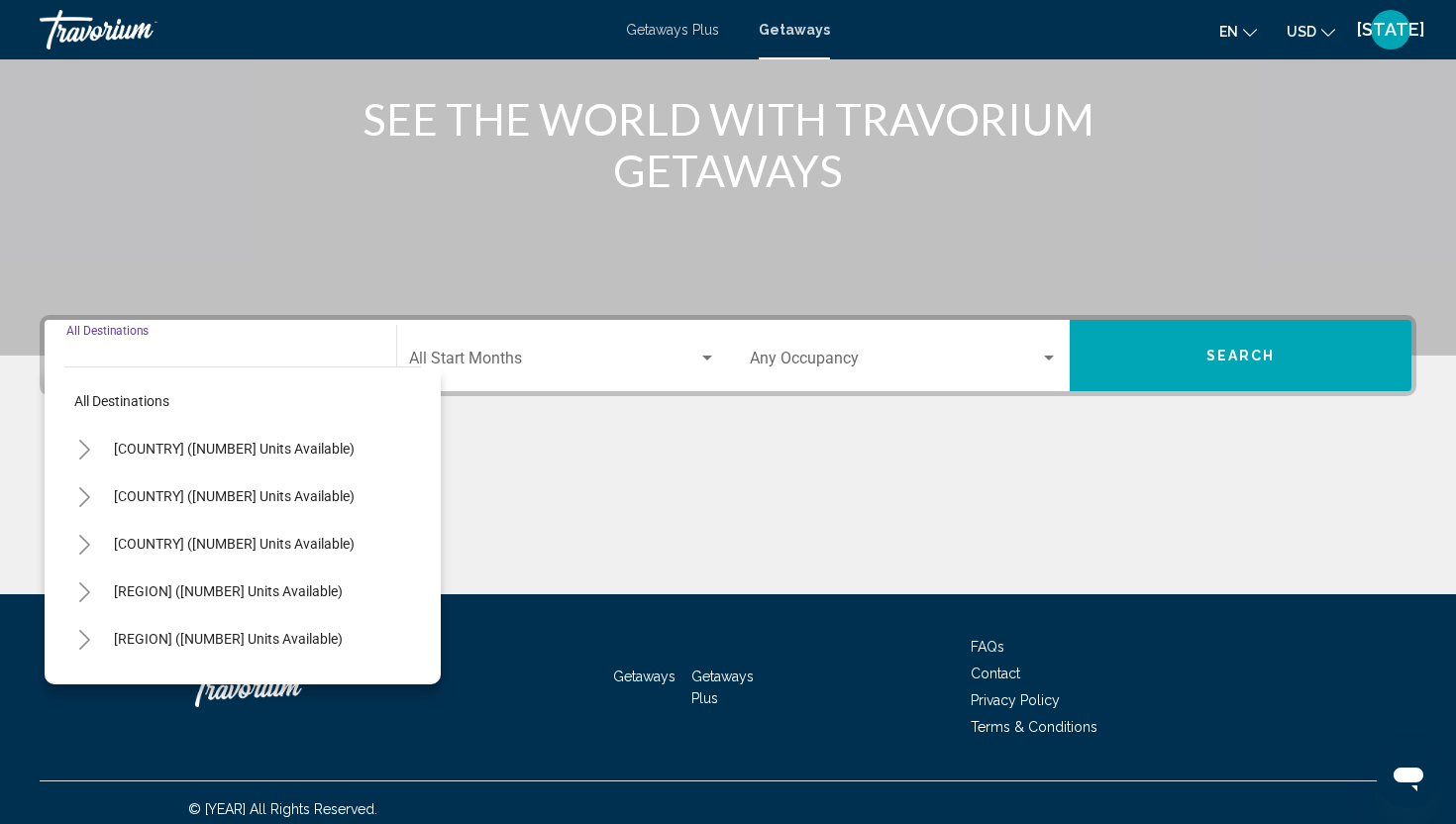 scroll, scrollTop: 252, scrollLeft: 0, axis: vertical 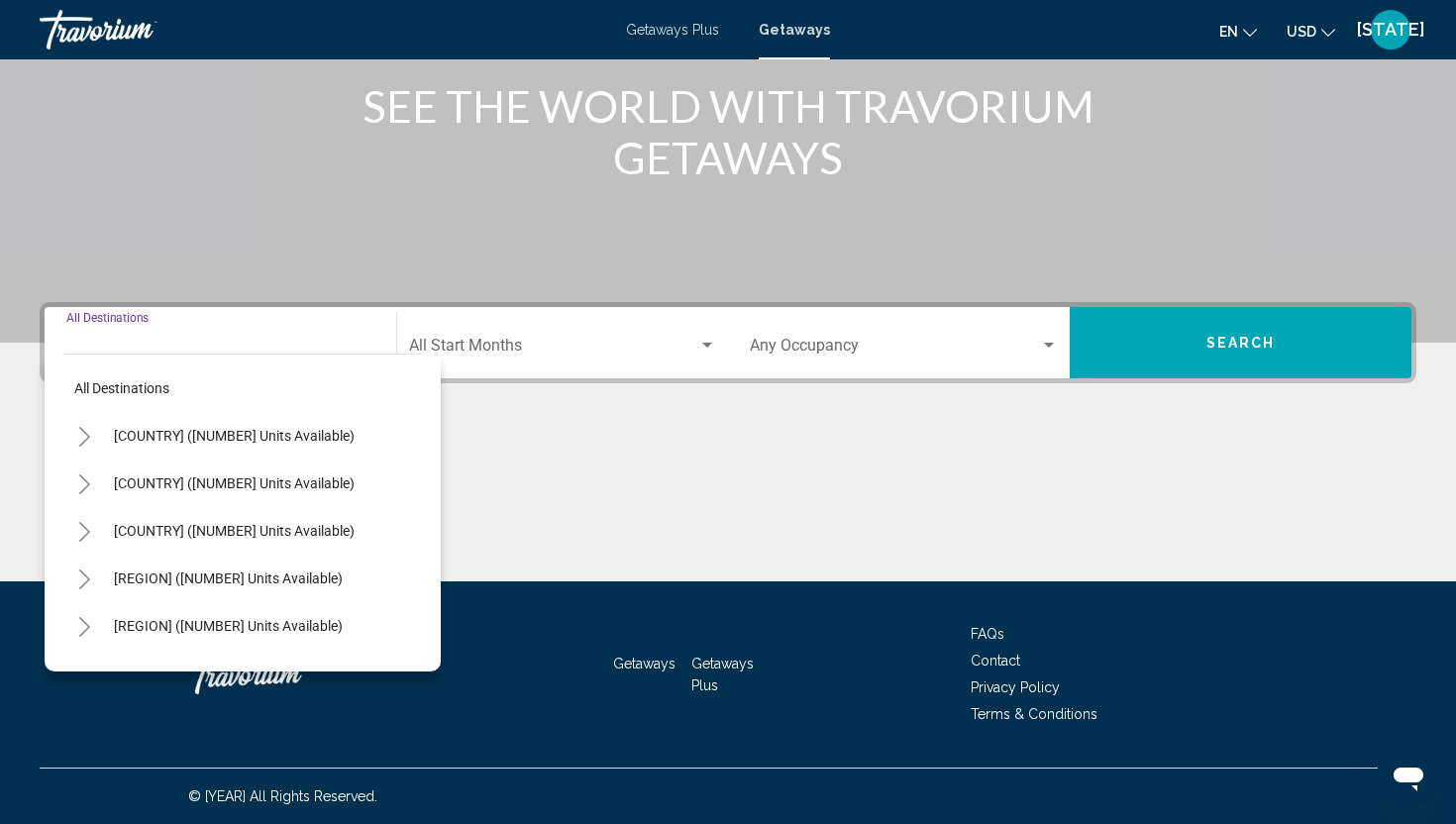 click at bounding box center (84, 437) 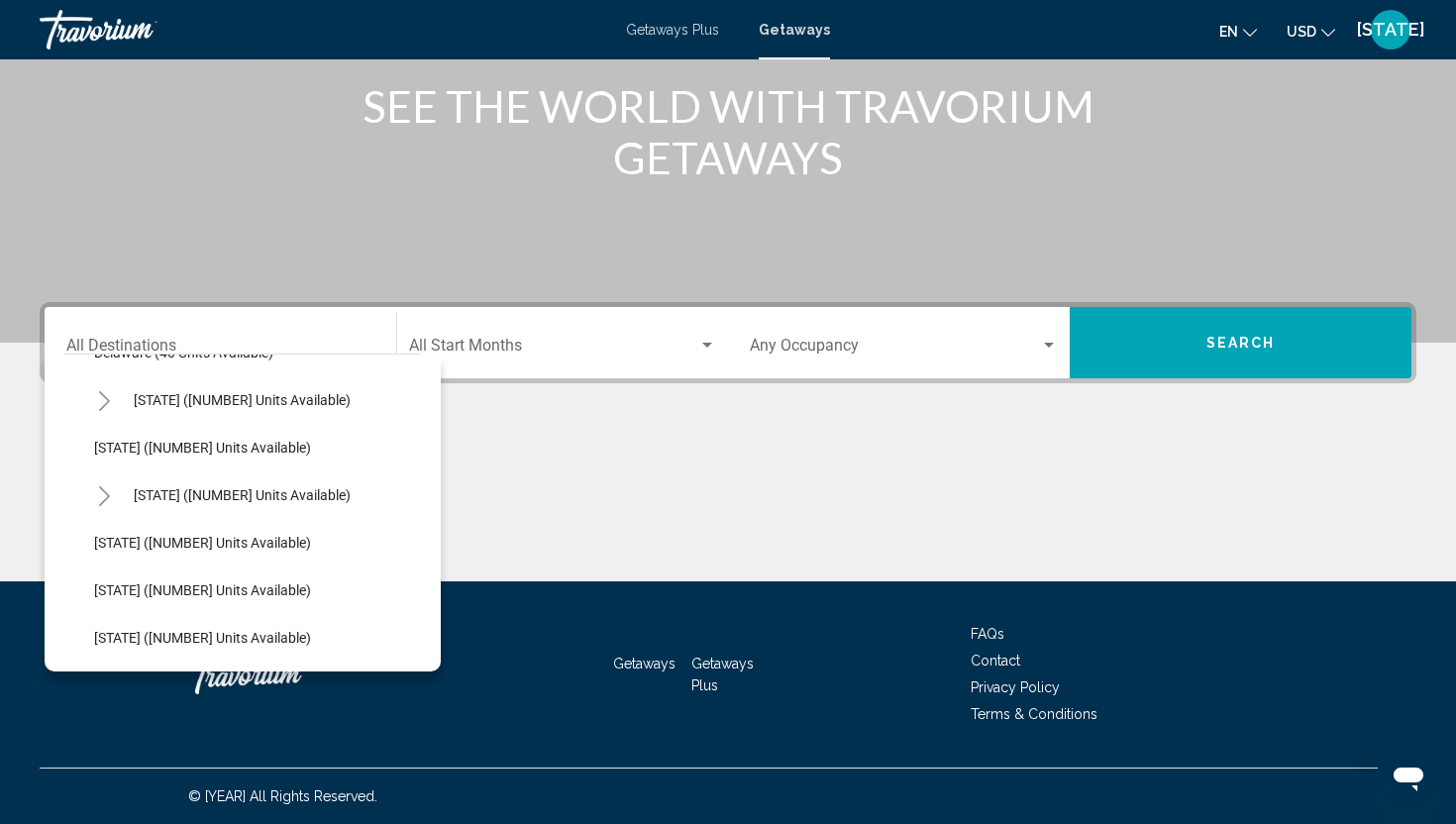 scroll, scrollTop: 376, scrollLeft: 0, axis: vertical 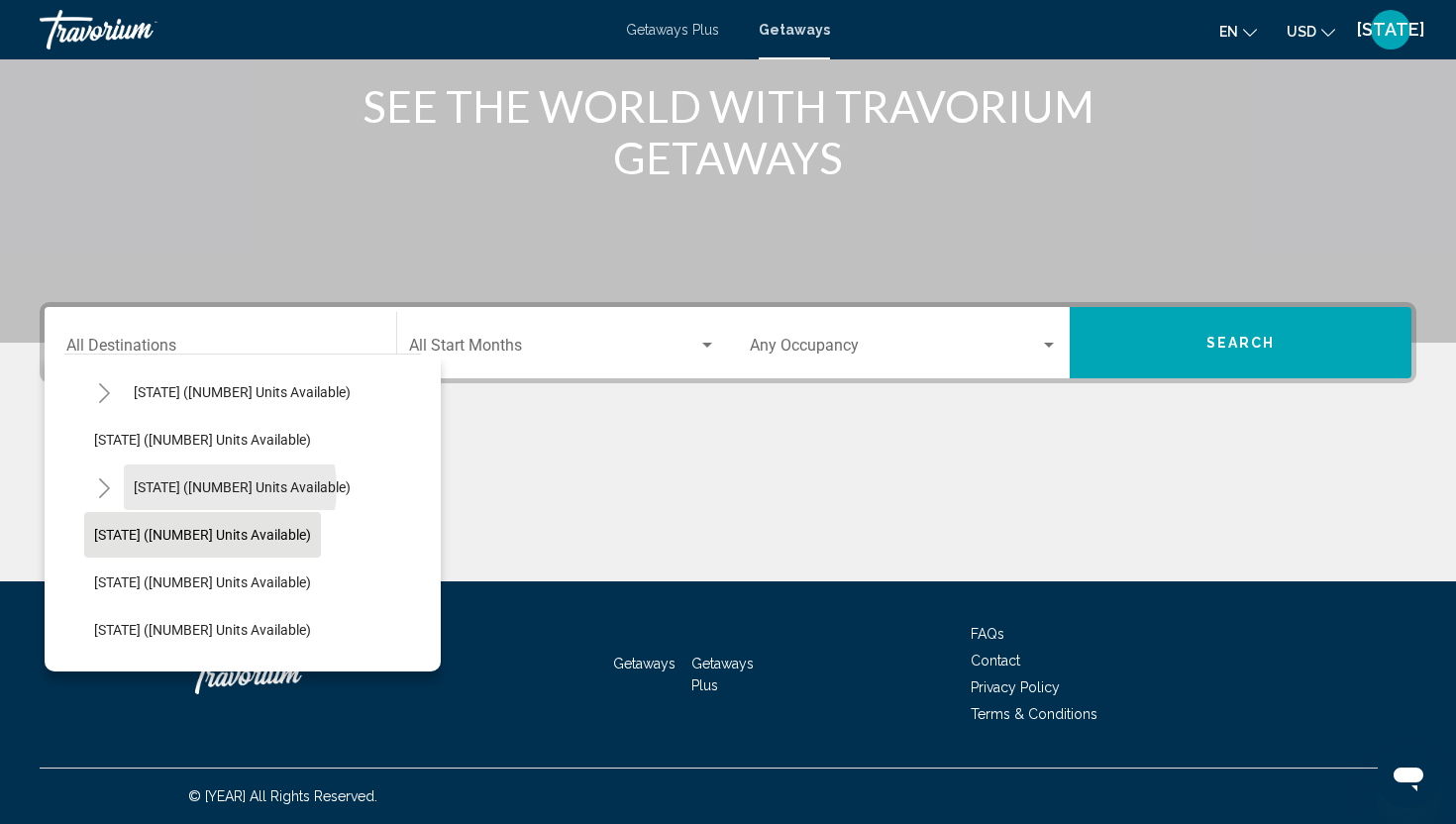 drag, startPoint x: 206, startPoint y: 488, endPoint x: 263, endPoint y: 519, distance: 64.88451 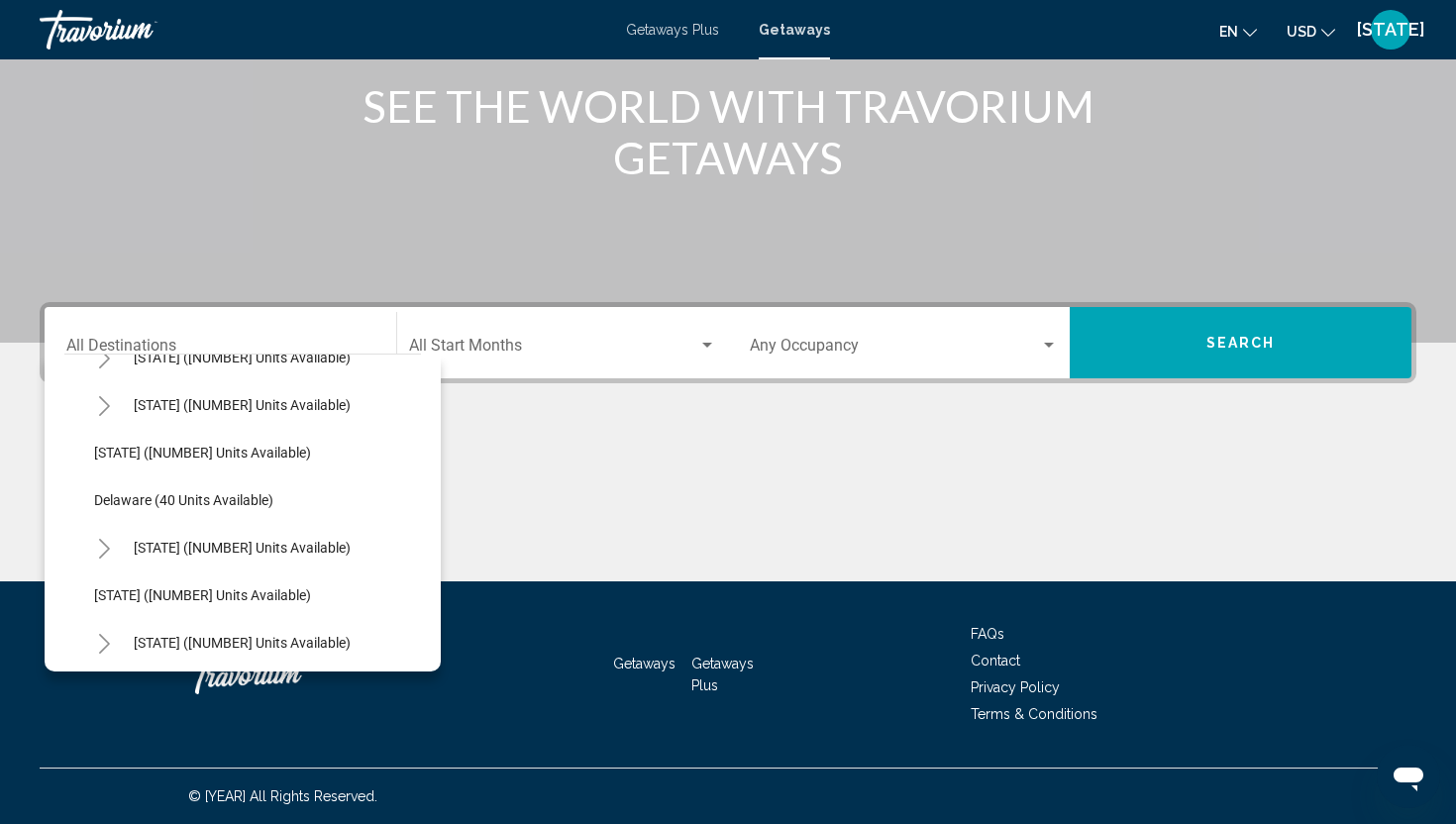 scroll, scrollTop: 223, scrollLeft: 0, axis: vertical 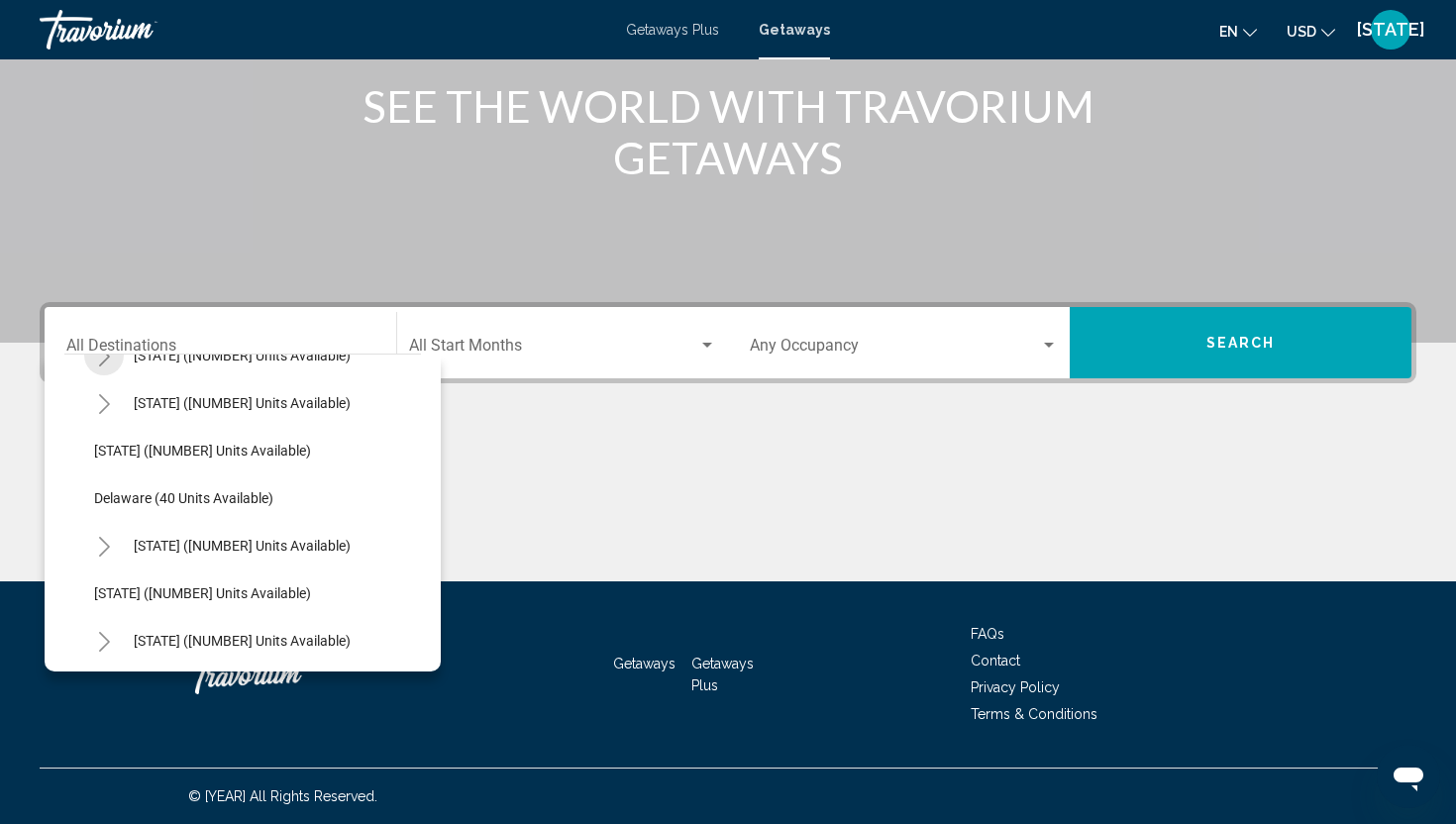 click at bounding box center [104, 357] 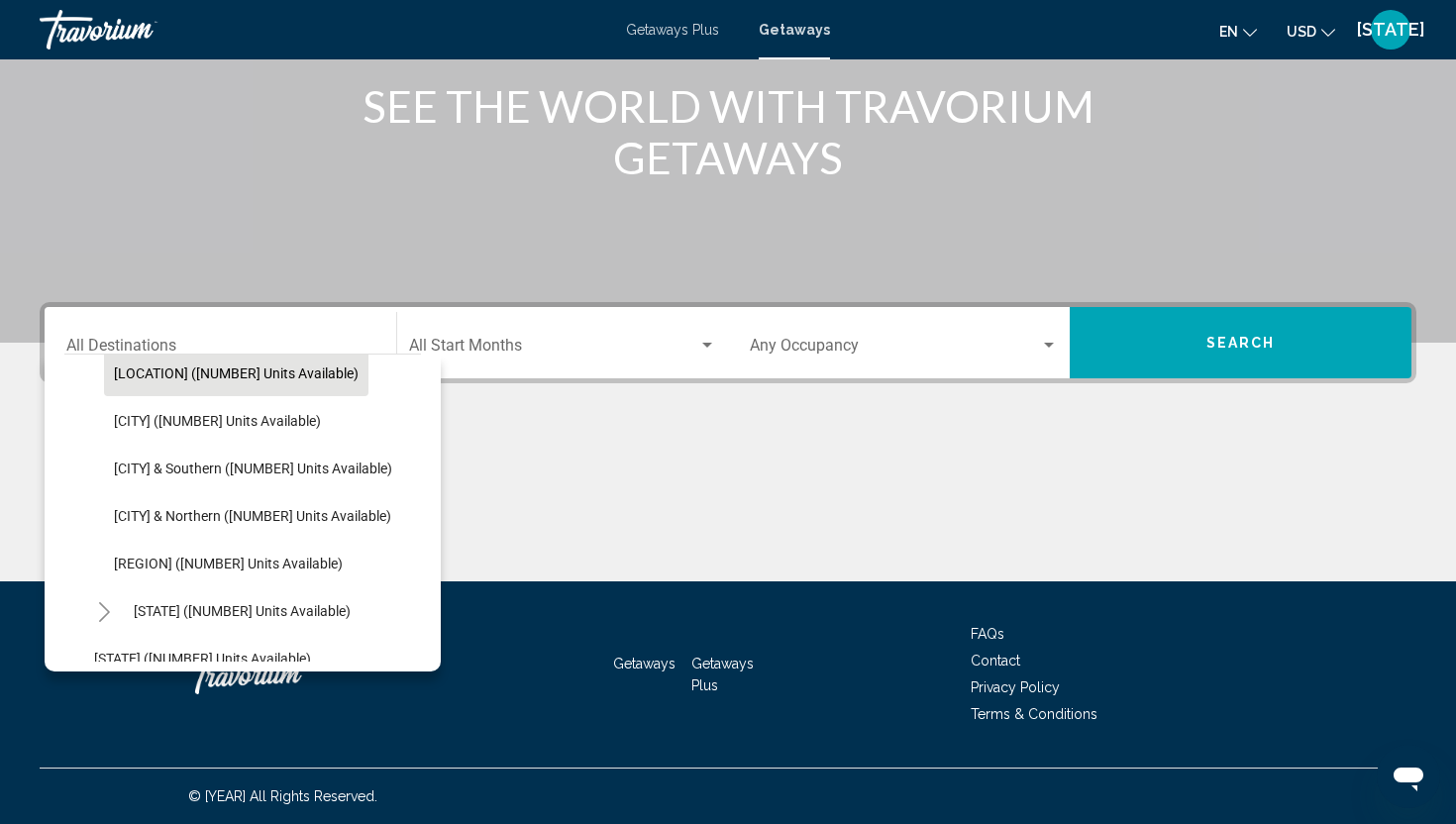 scroll, scrollTop: 223, scrollLeft: 0, axis: vertical 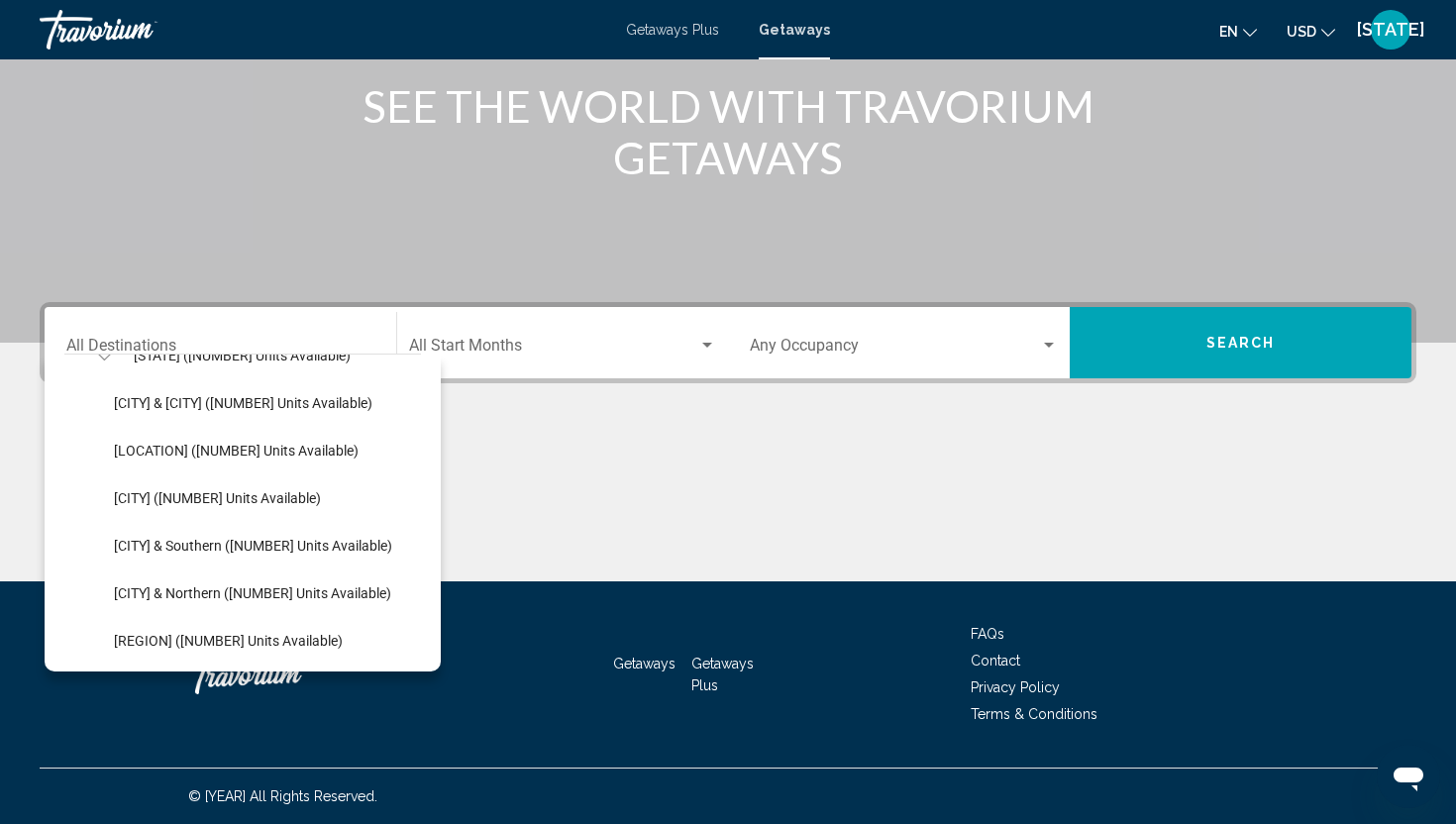 click on "Start Month All Start Months" at bounding box center [563, 343] 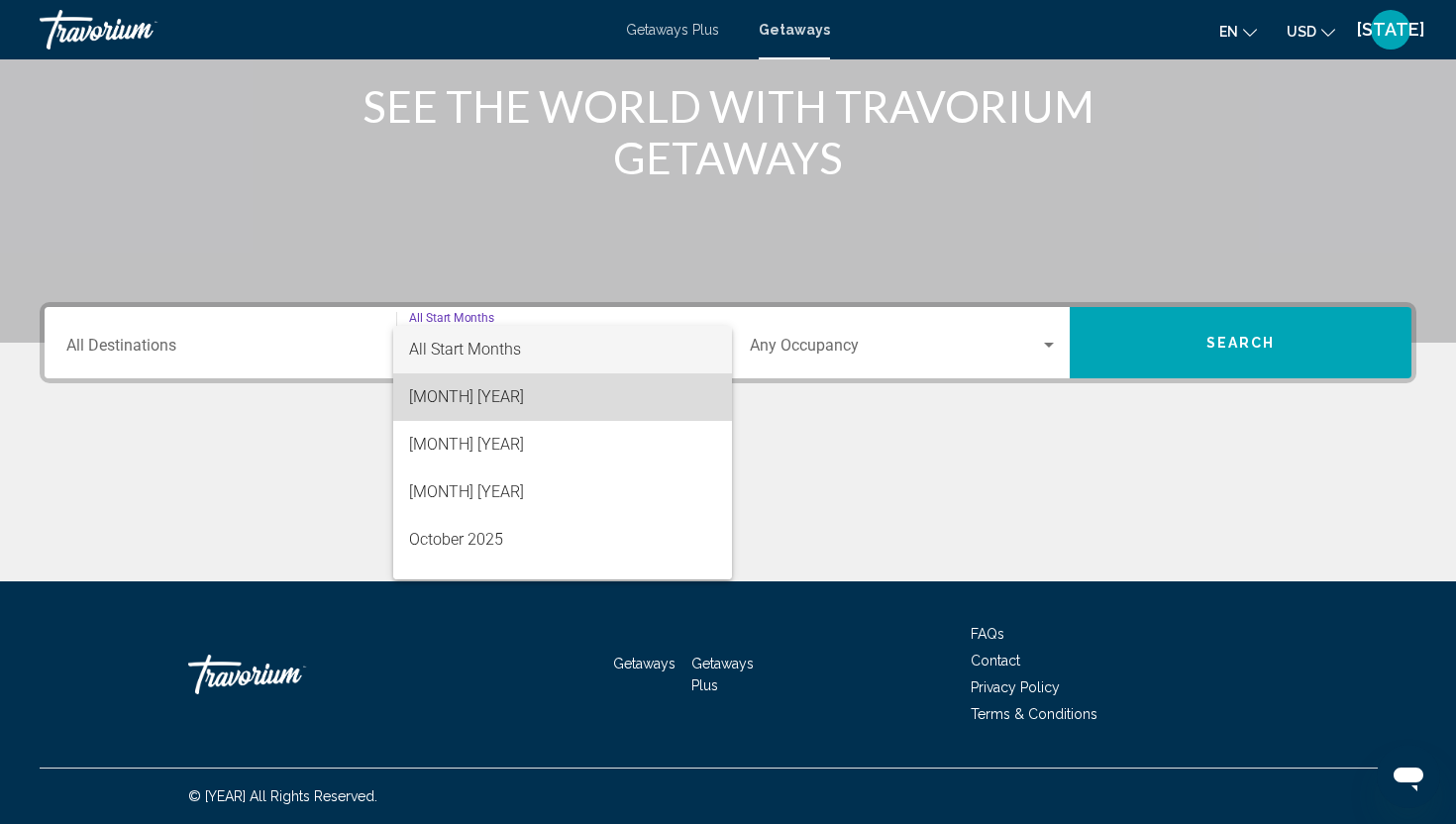click on "[MONTH] [YEAR]" at bounding box center (563, 397) 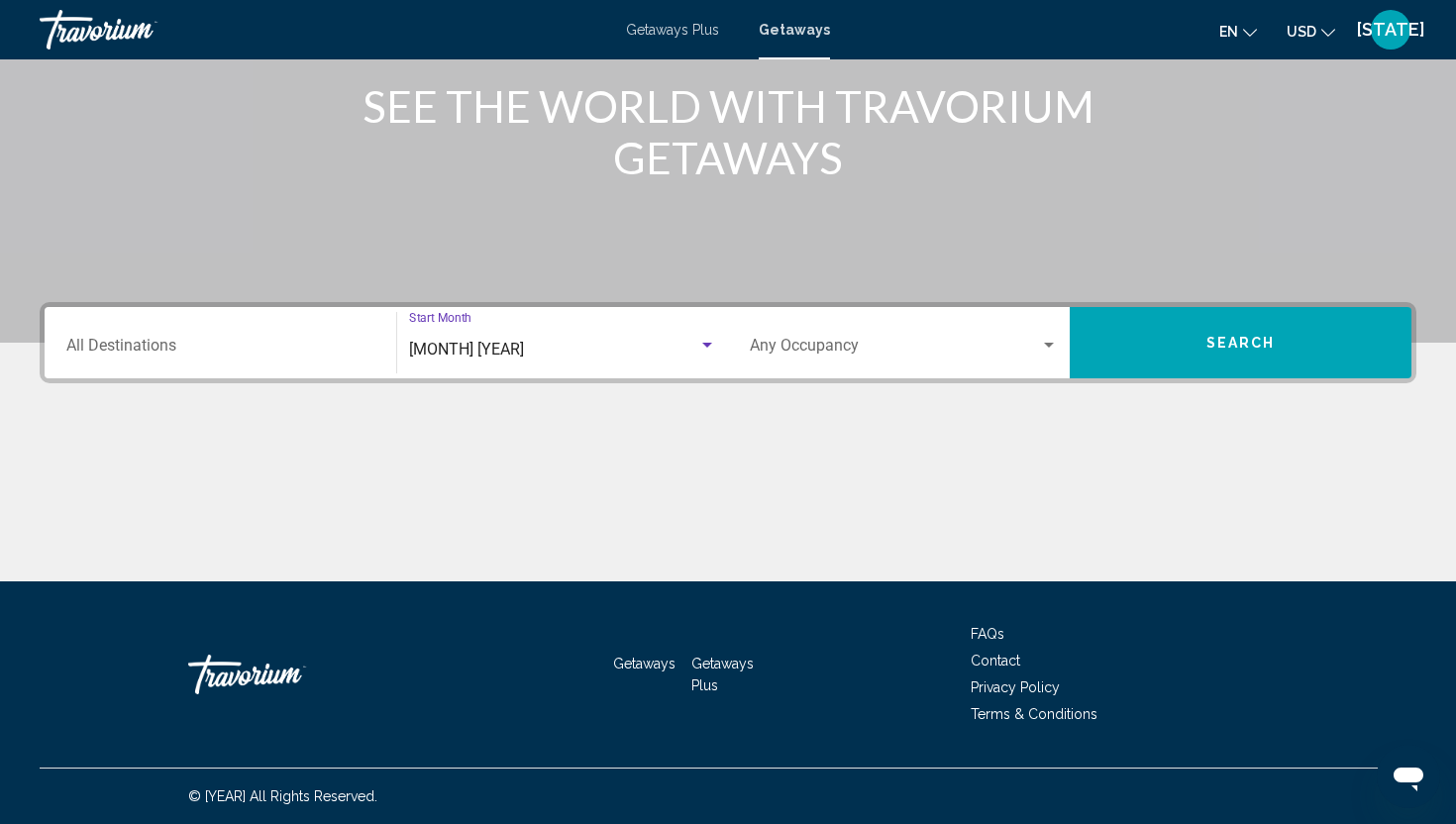 click at bounding box center (894, 350) 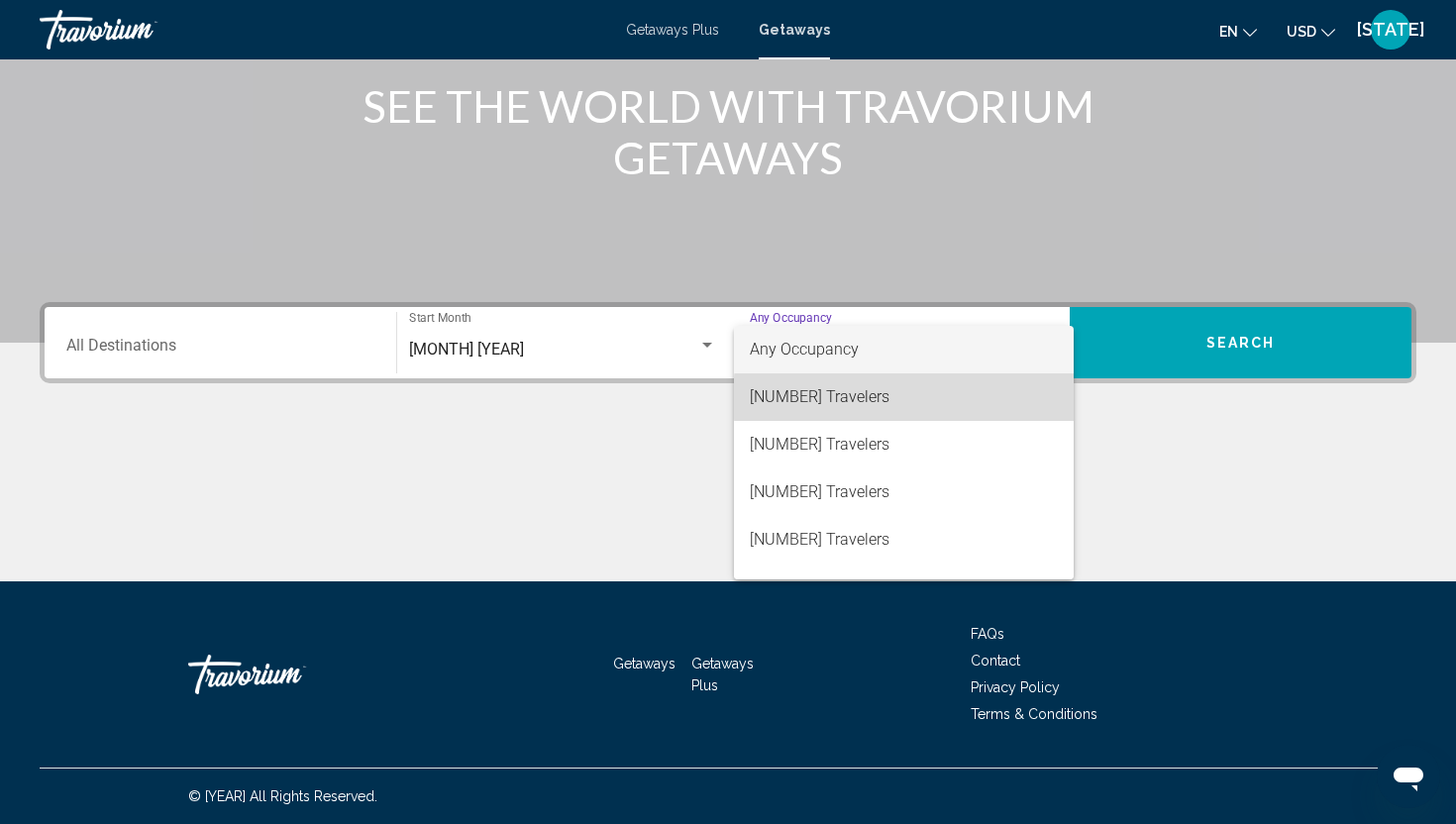 click on "[NUMBER] Travelers" at bounding box center (903, 397) 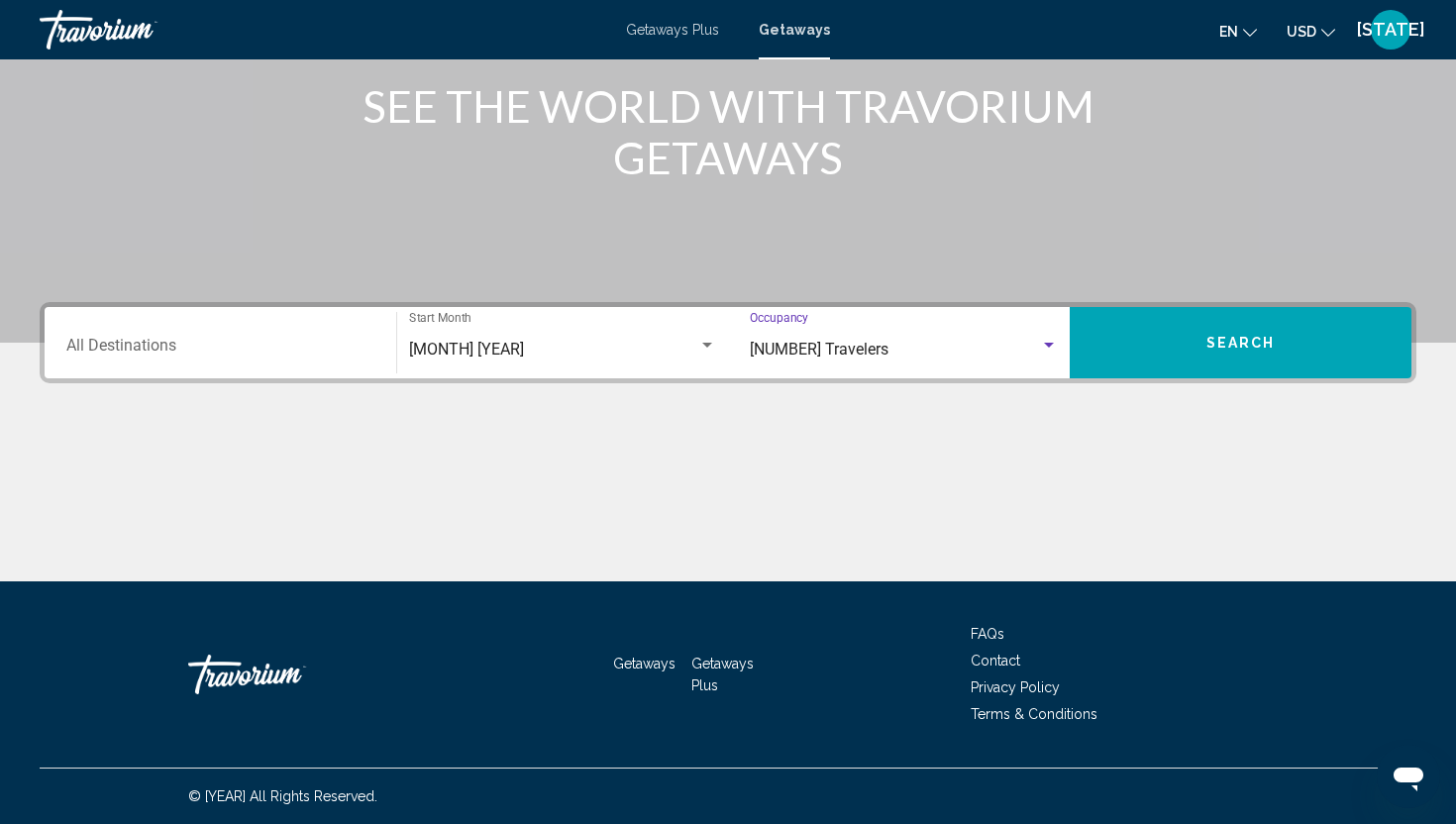 click on "Search" at bounding box center (1240, 343) 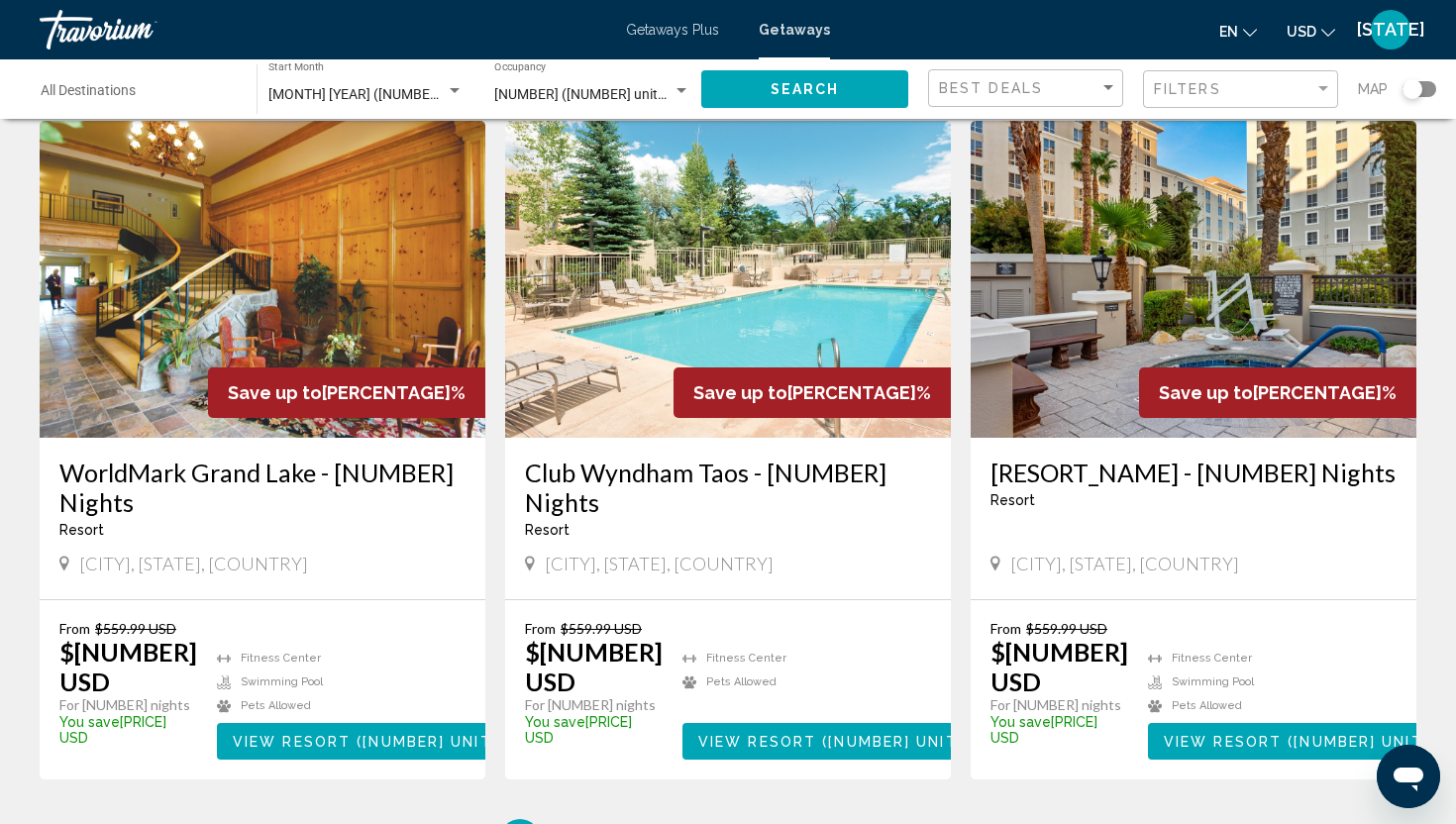 scroll, scrollTop: 2214, scrollLeft: 0, axis: vertical 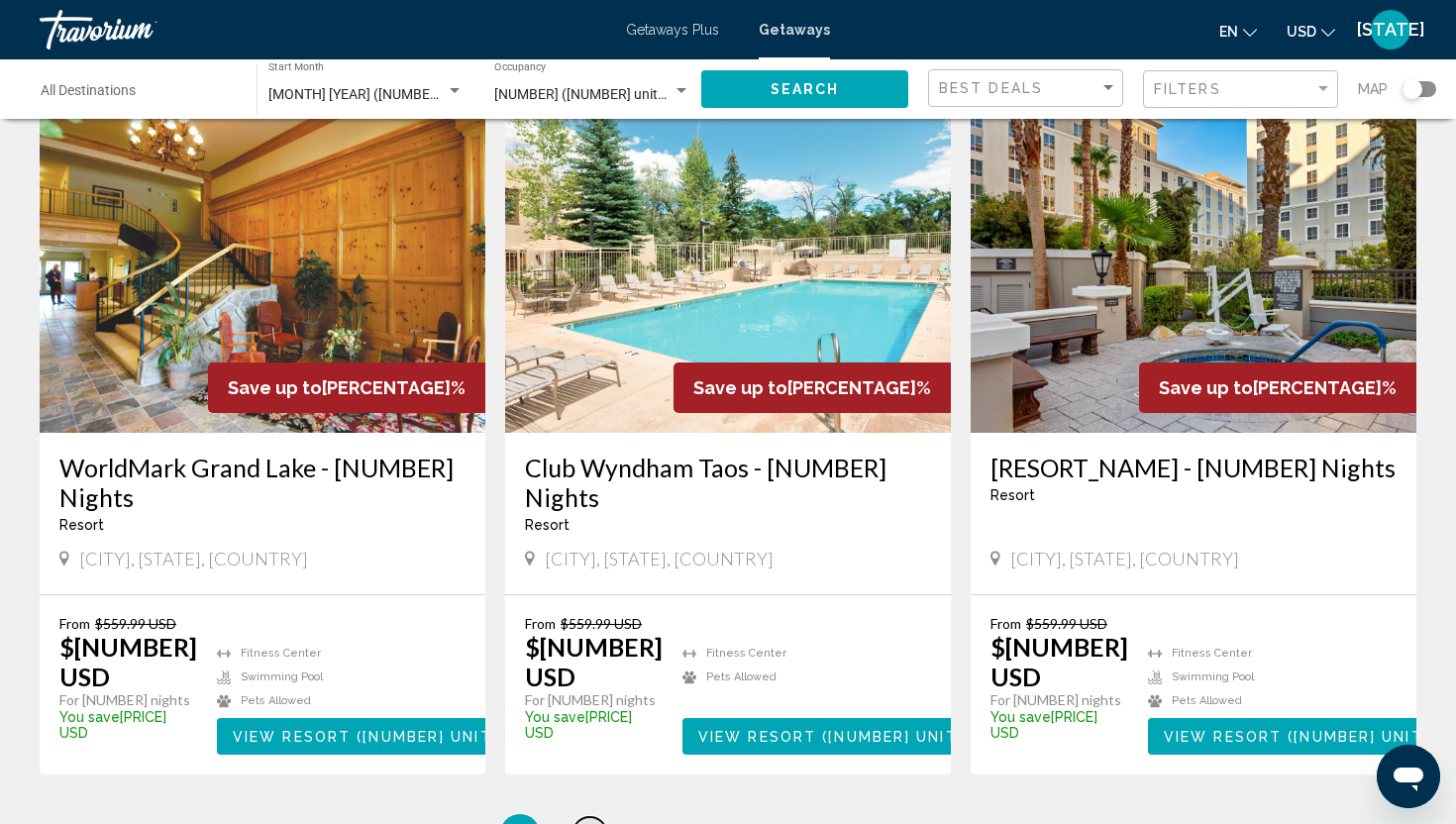 click on "2" at bounding box center (589, 834) 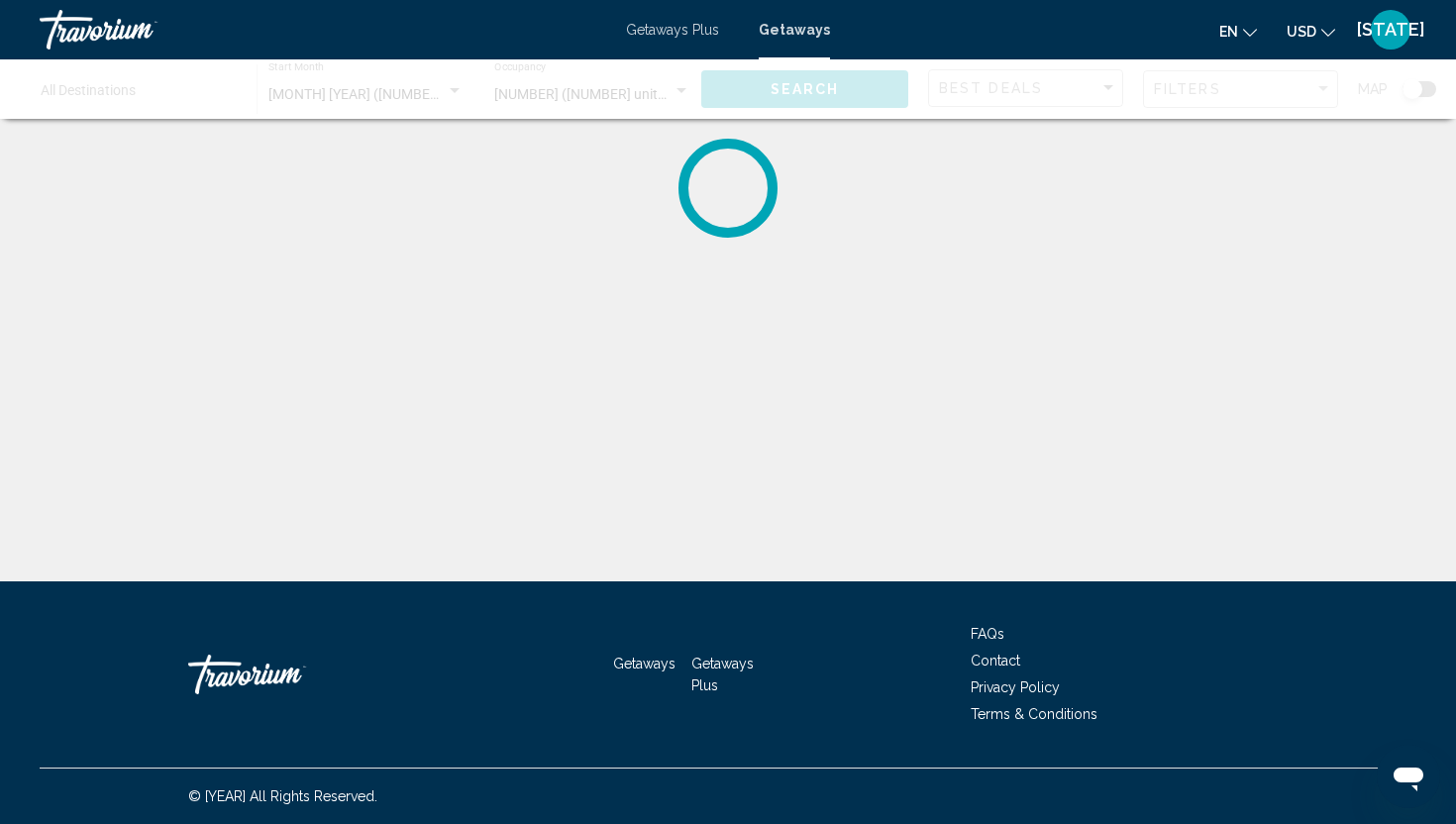 scroll, scrollTop: 0, scrollLeft: 0, axis: both 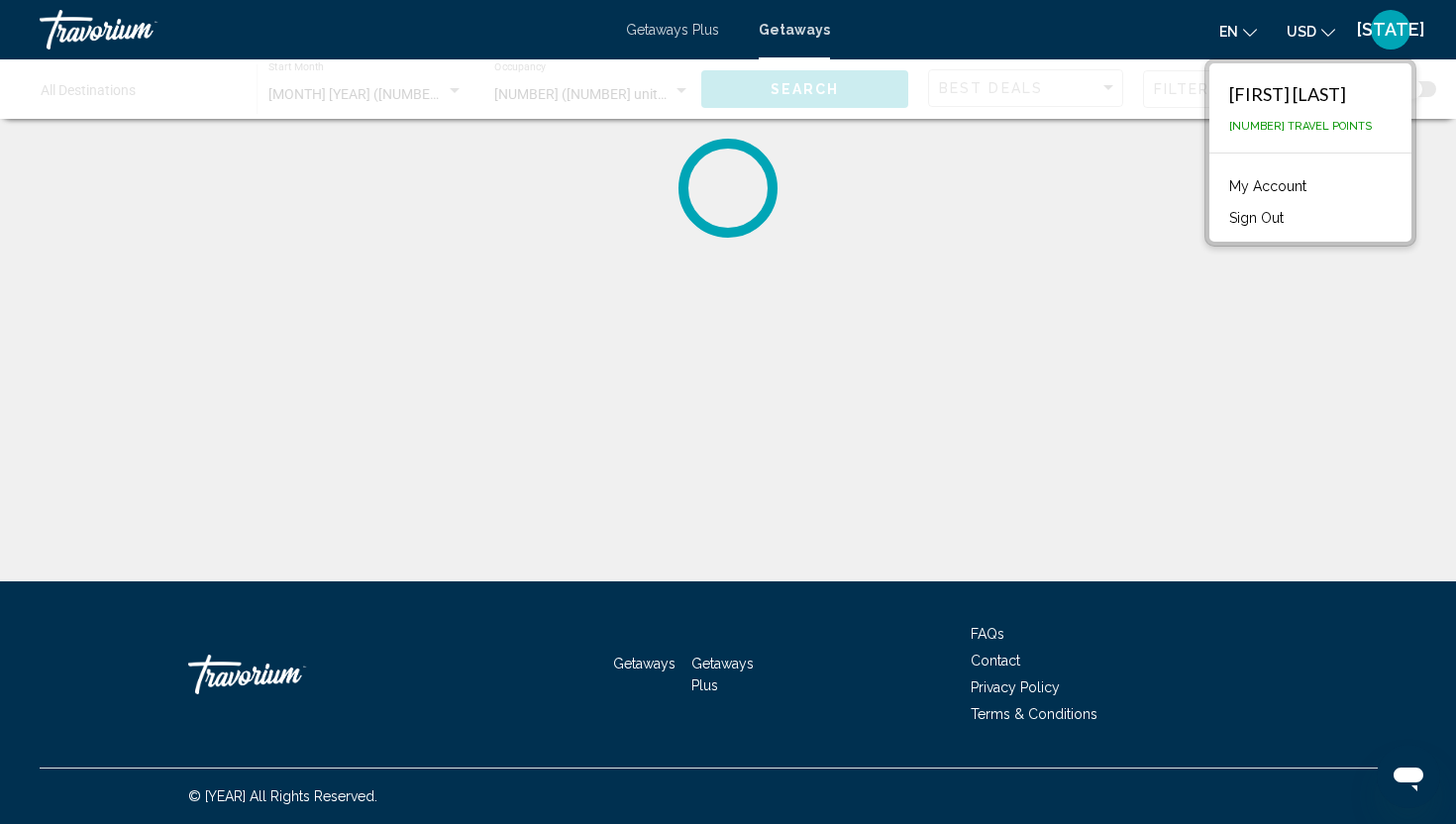 click on "Sign Out" at bounding box center (1256, 218) 